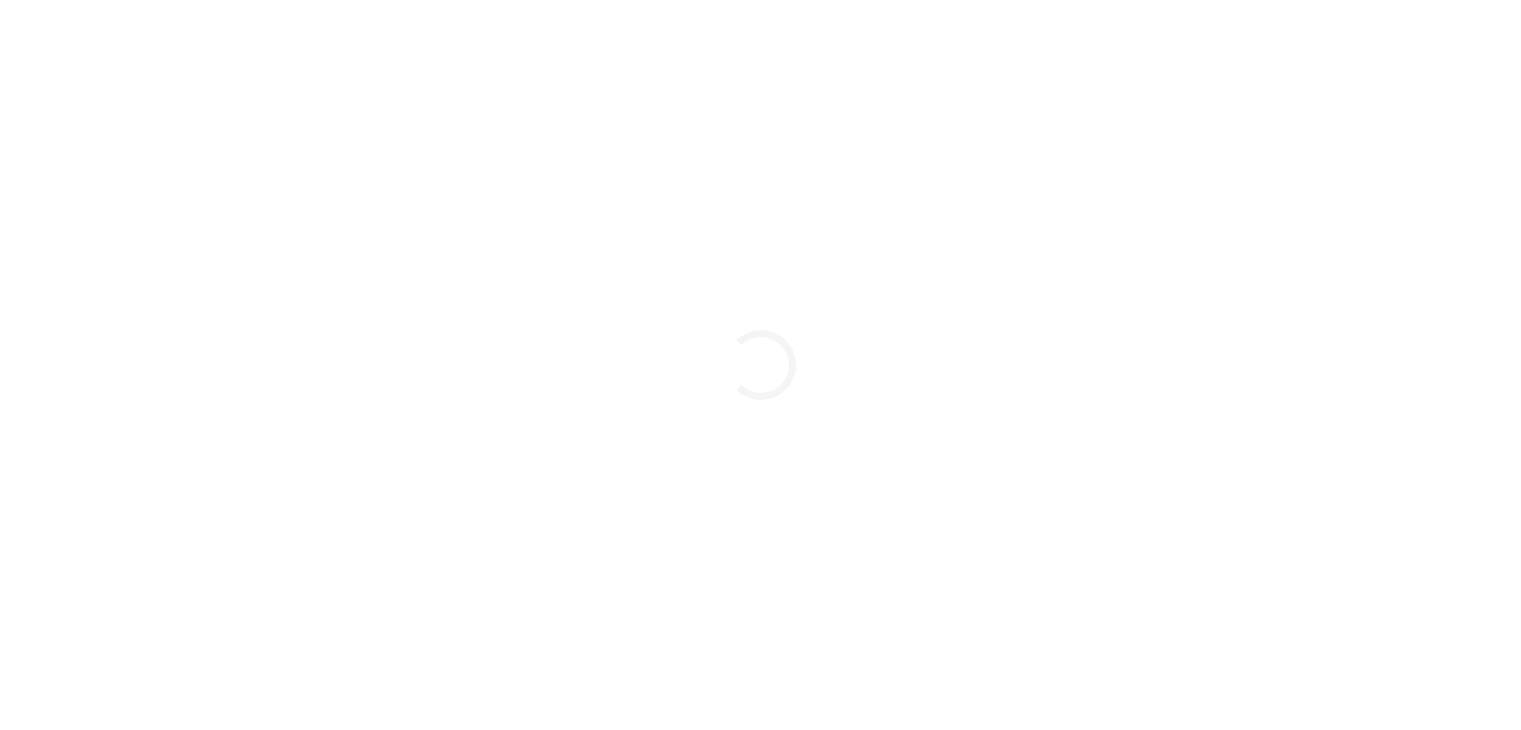 scroll, scrollTop: 0, scrollLeft: 0, axis: both 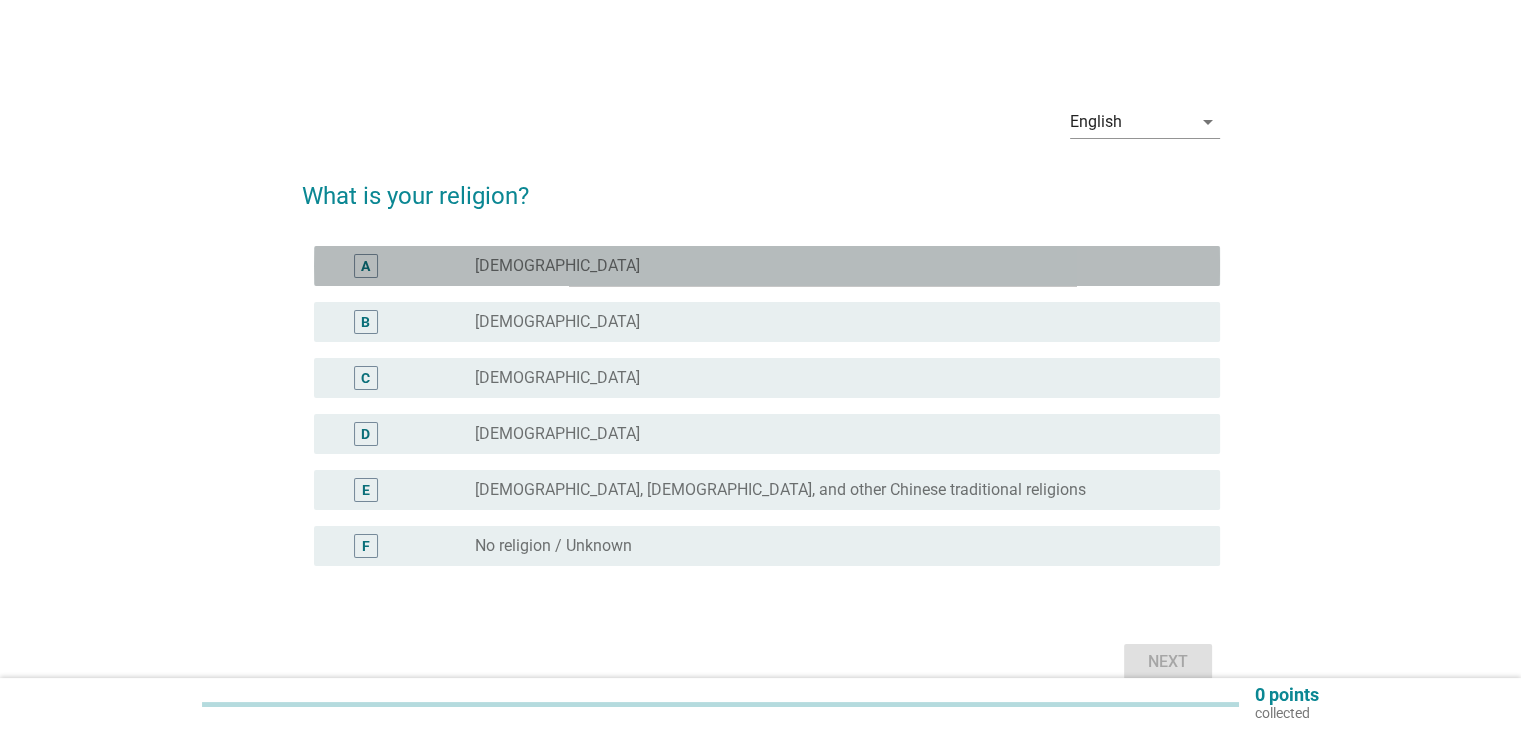 click on "radio_button_unchecked [DEMOGRAPHIC_DATA]" at bounding box center (831, 266) 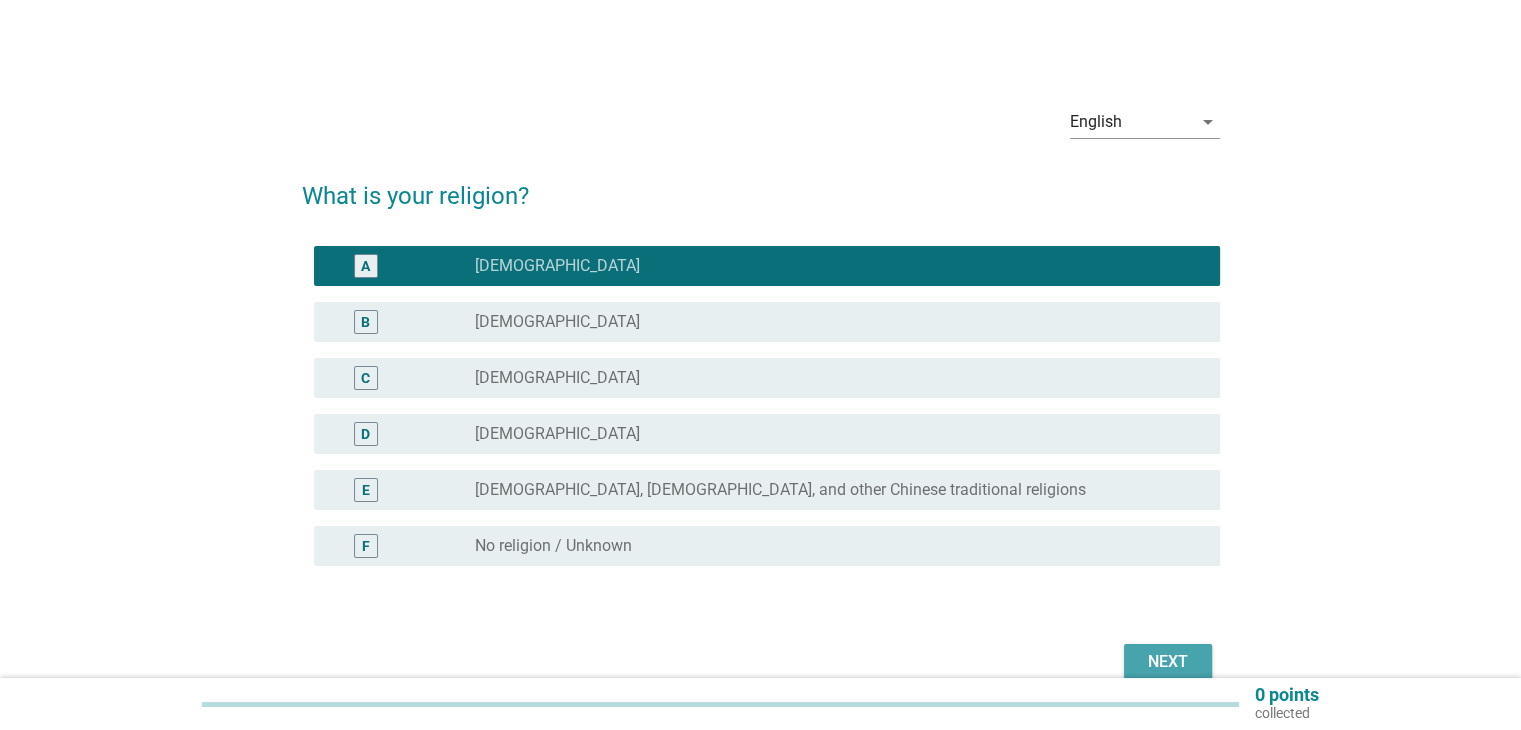 click on "Next" at bounding box center [1168, 662] 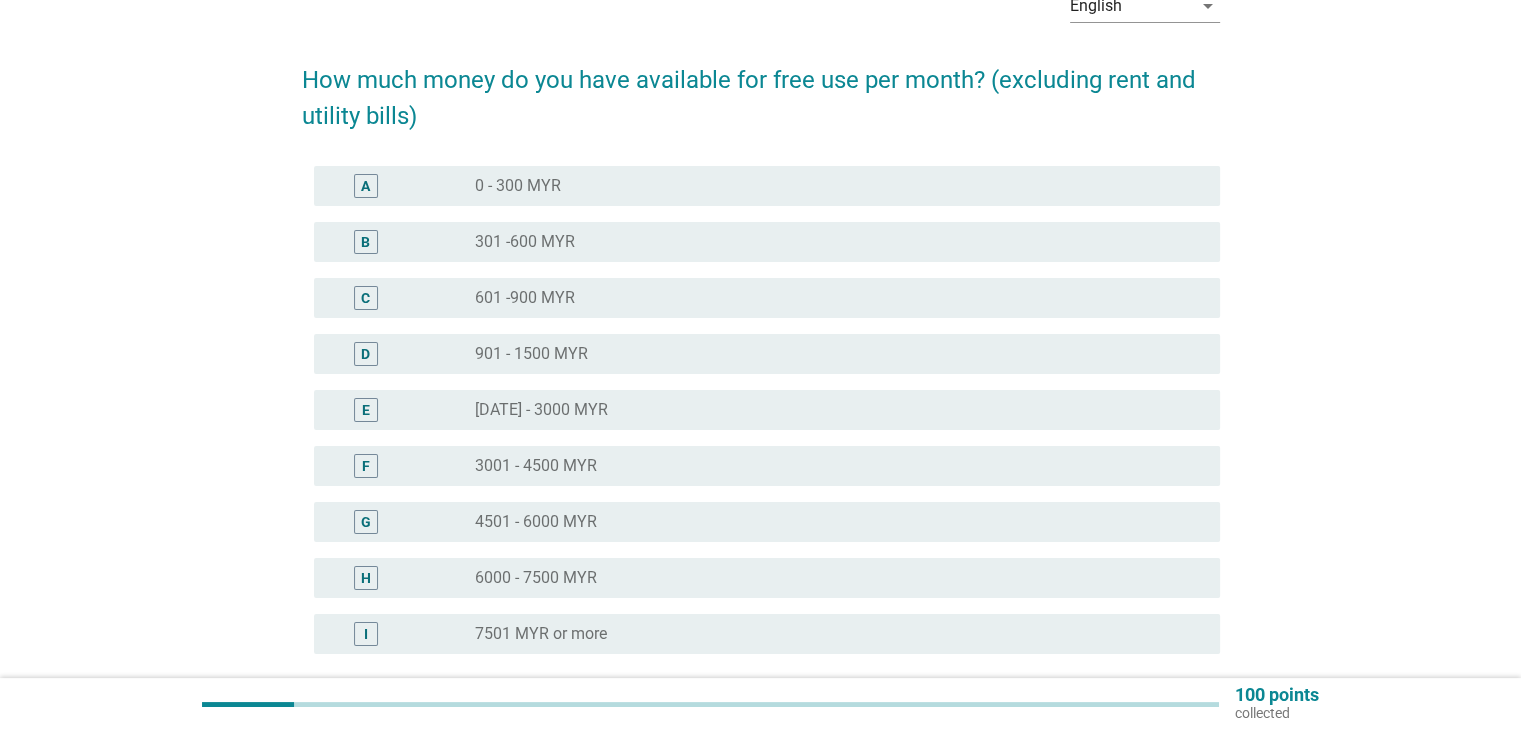 scroll, scrollTop: 120, scrollLeft: 0, axis: vertical 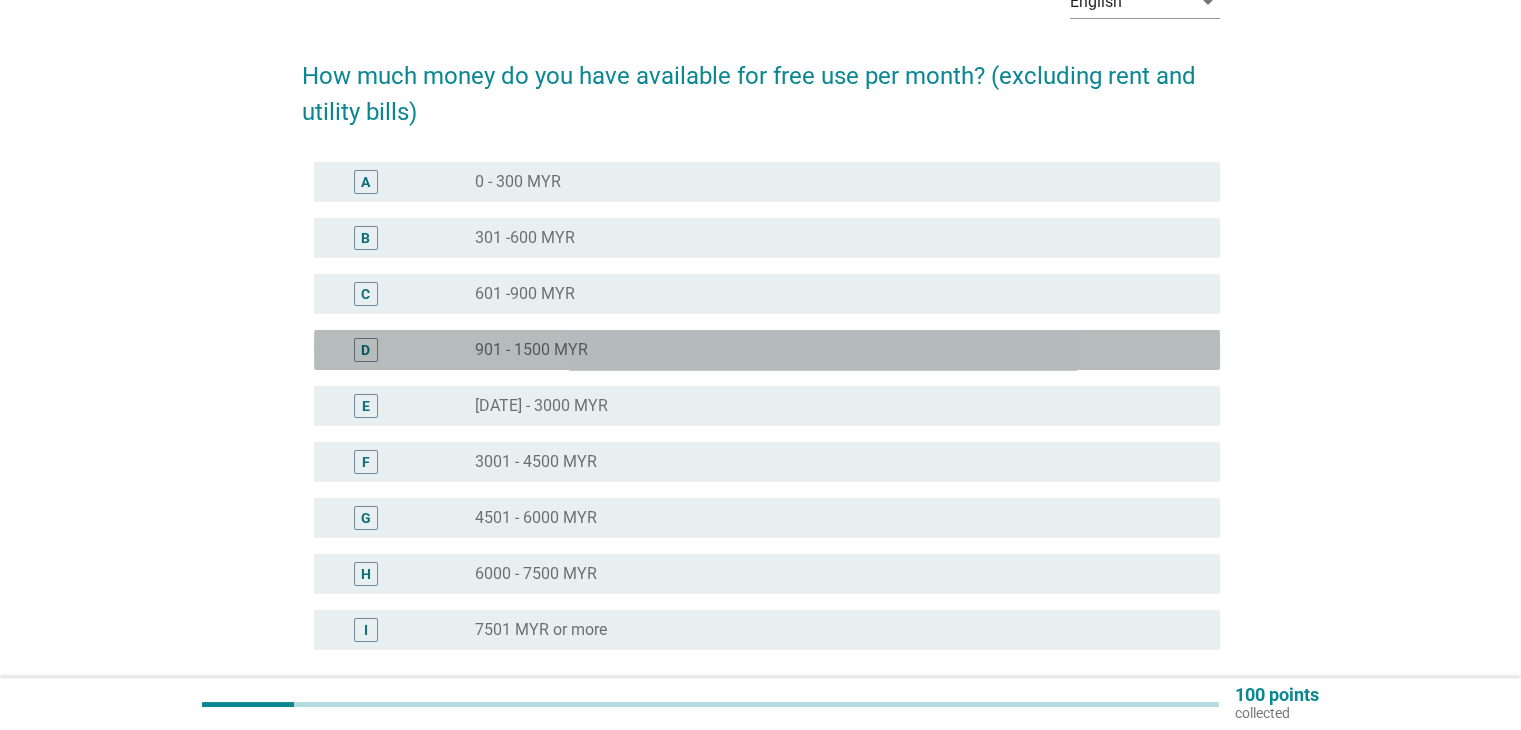 click on "radio_button_unchecked 901 - 1500 MYR" at bounding box center [831, 350] 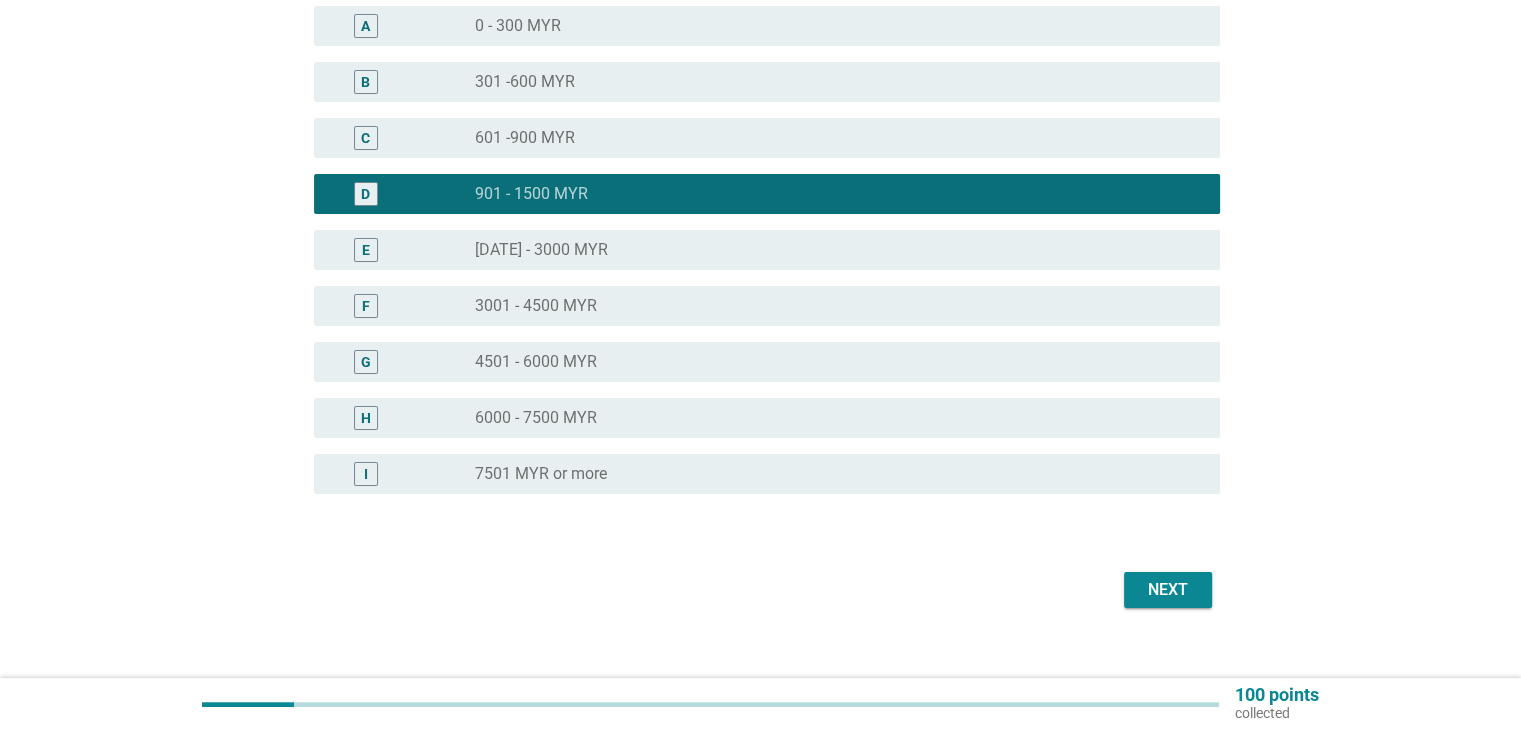 scroll, scrollTop: 281, scrollLeft: 0, axis: vertical 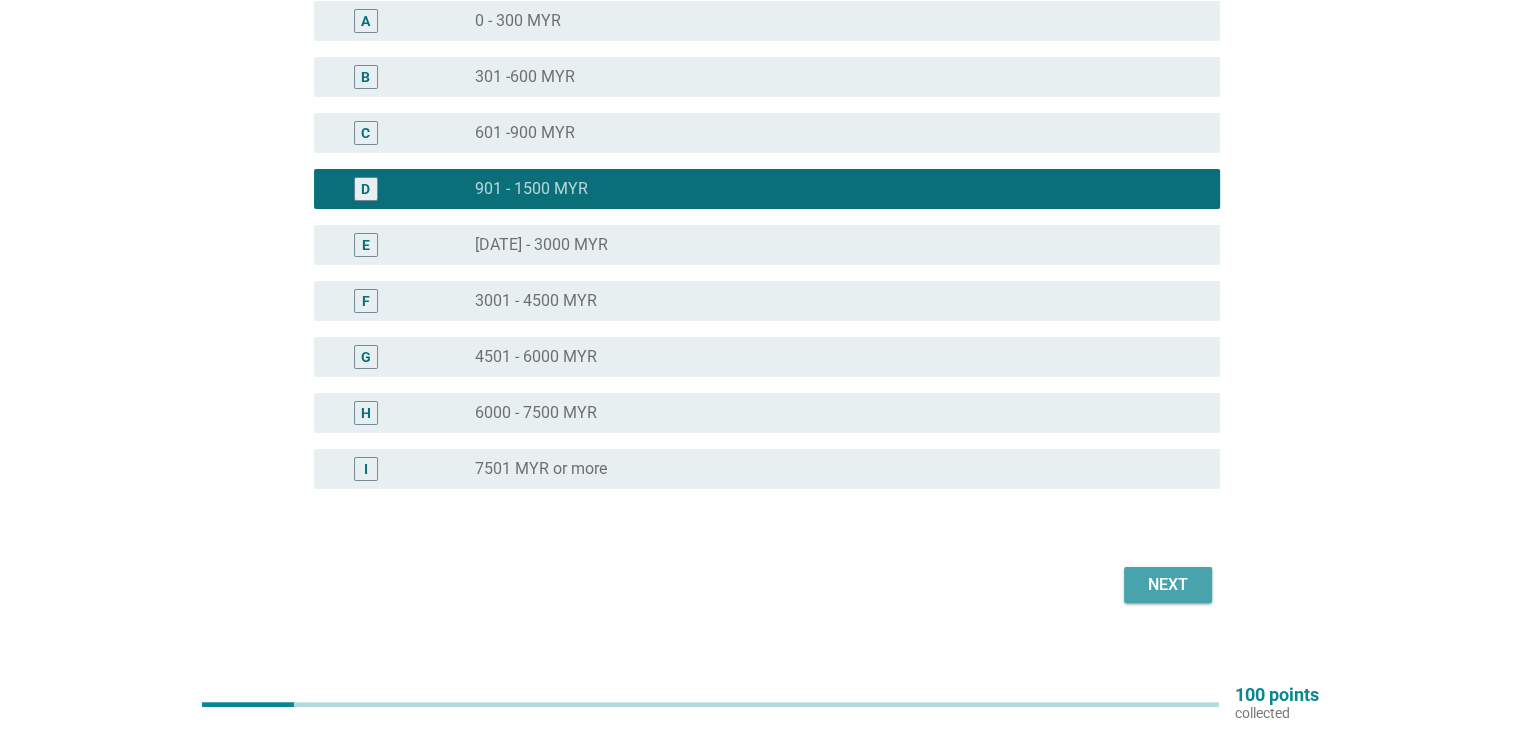 click on "Next" at bounding box center (1168, 585) 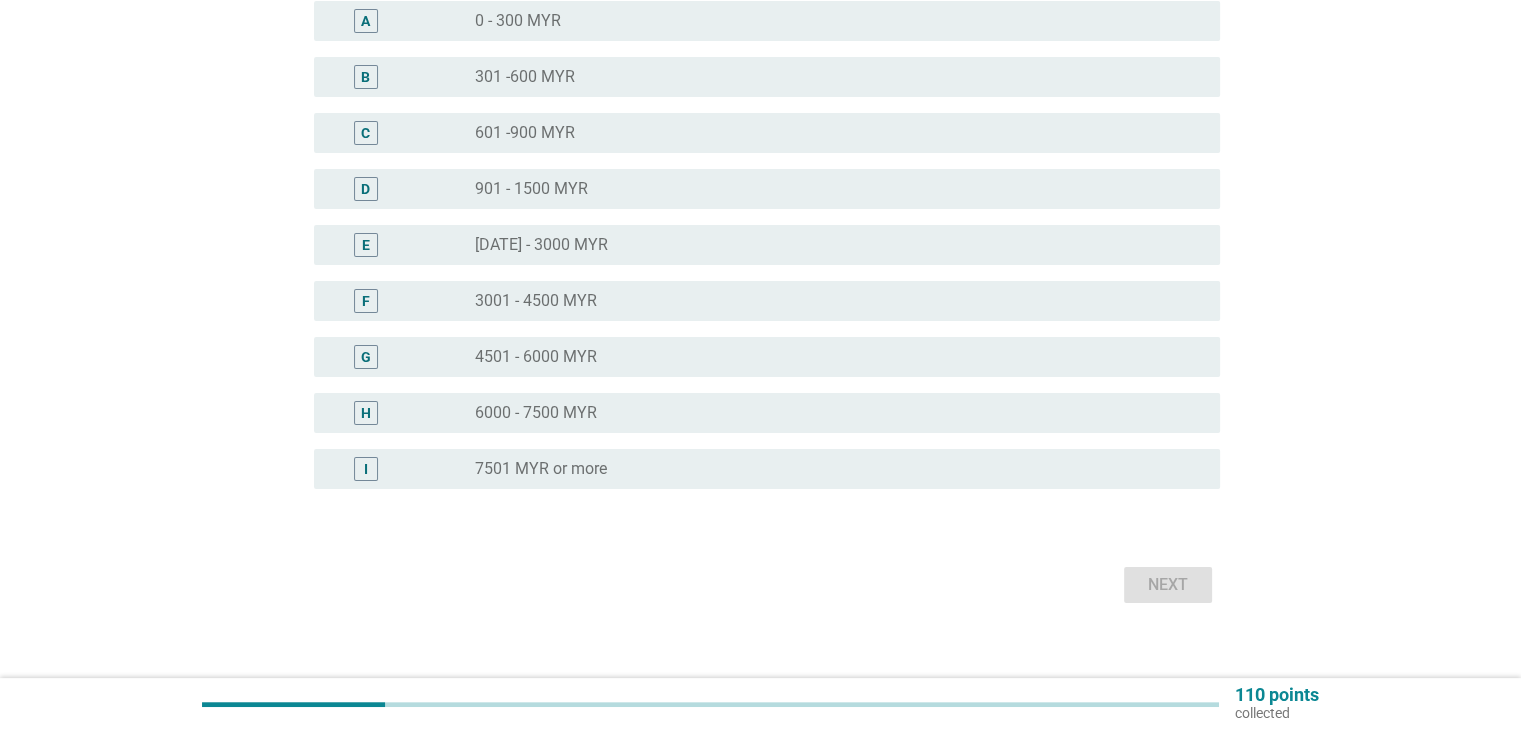 scroll, scrollTop: 0, scrollLeft: 0, axis: both 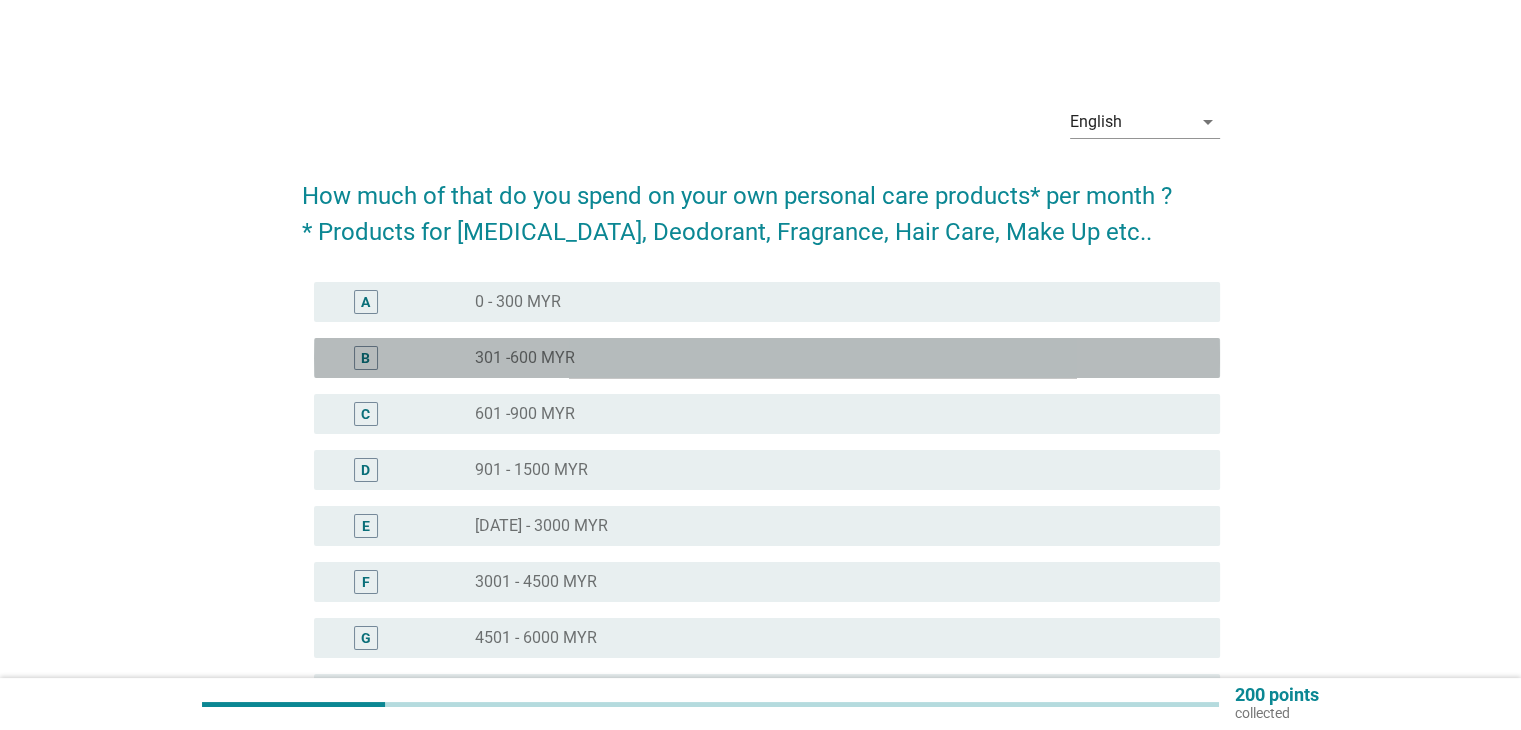 click on "radio_button_unchecked 301 -600 MYR" at bounding box center [831, 358] 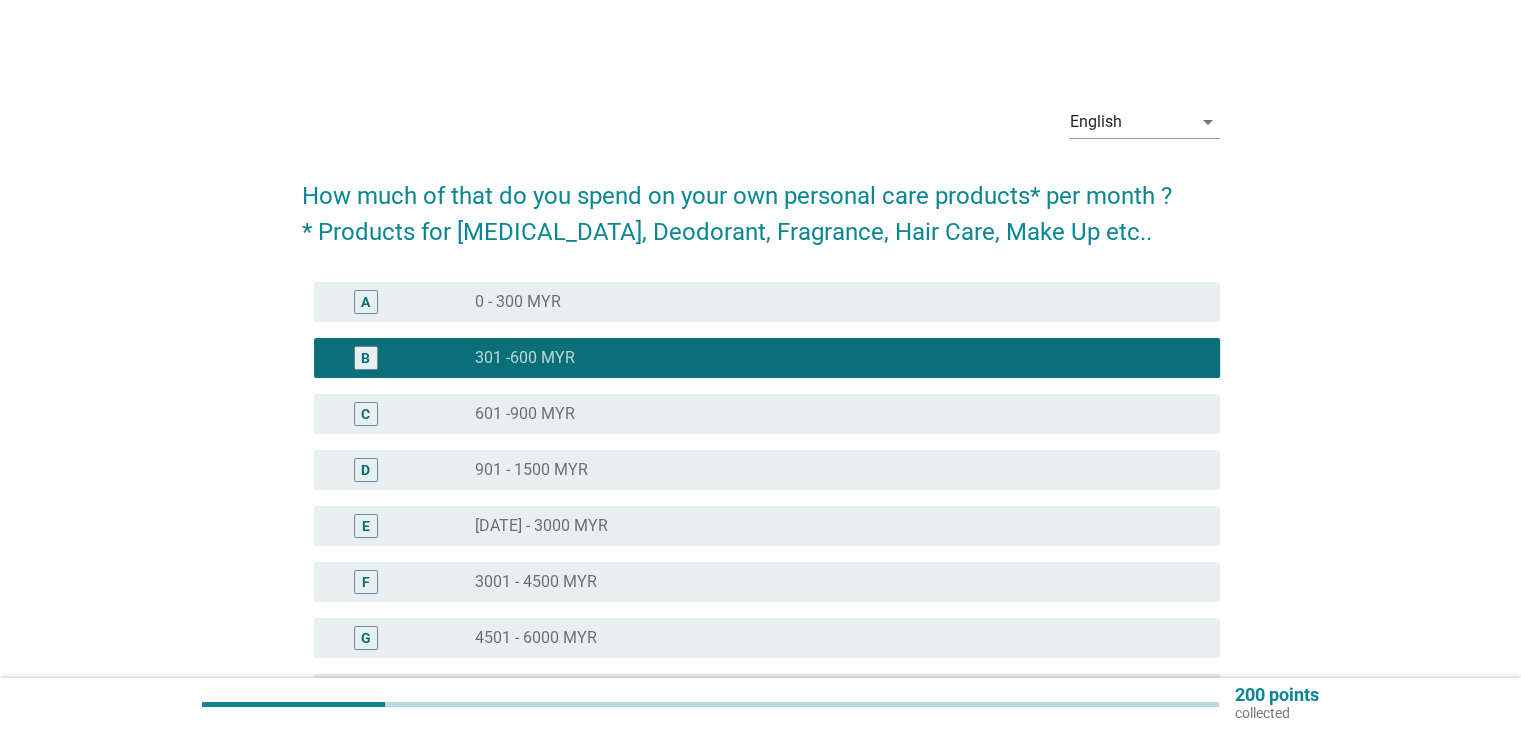 scroll, scrollTop: 212, scrollLeft: 0, axis: vertical 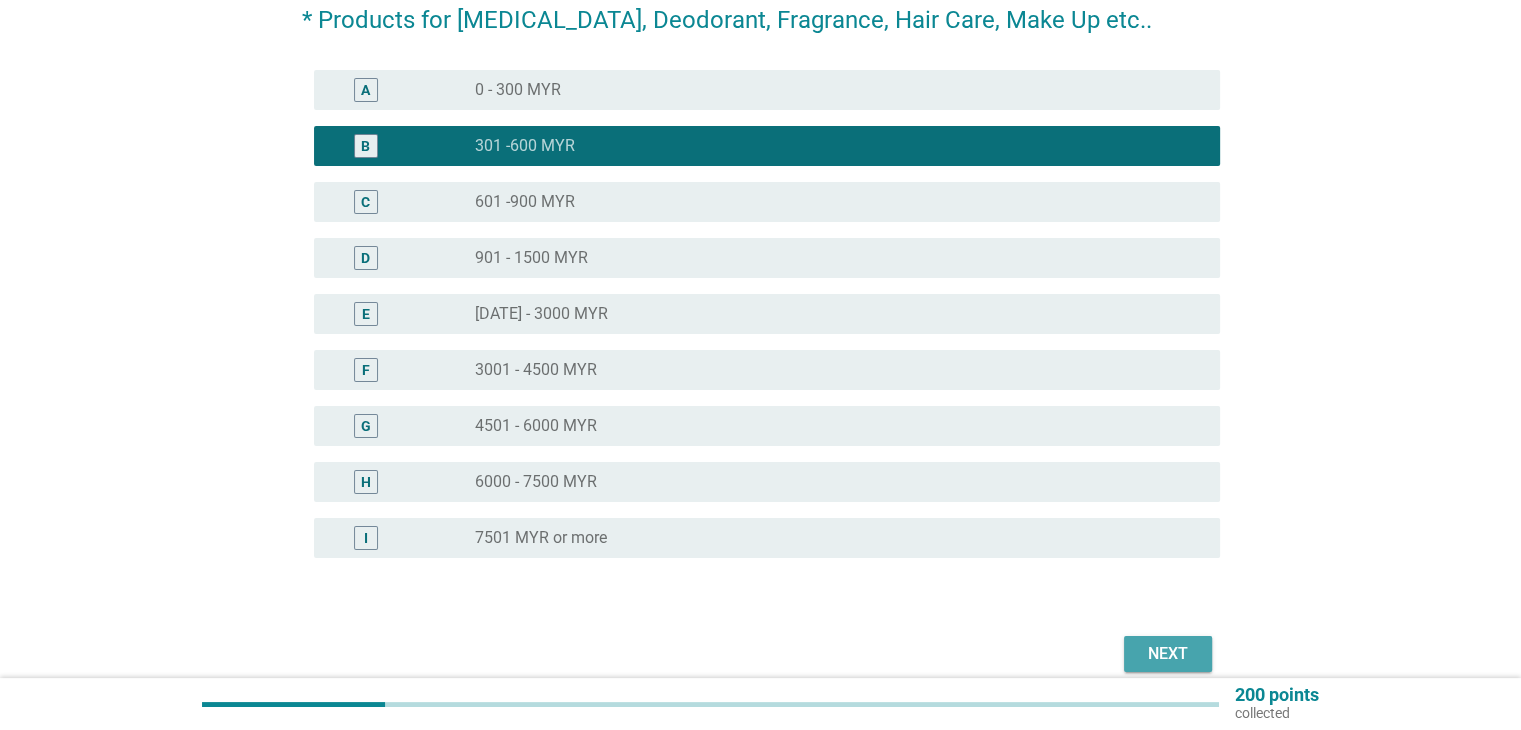 click on "Next" at bounding box center (1168, 654) 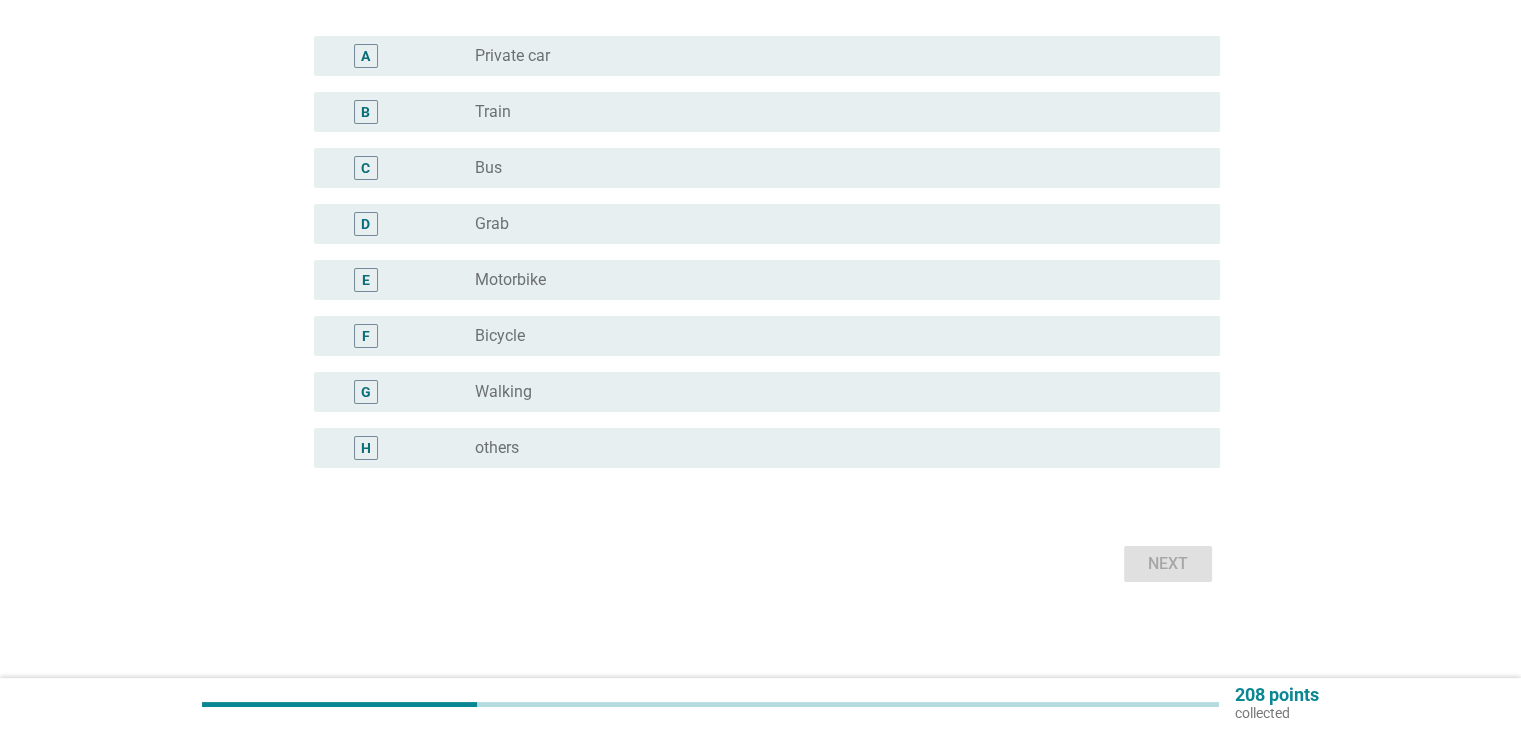 scroll, scrollTop: 0, scrollLeft: 0, axis: both 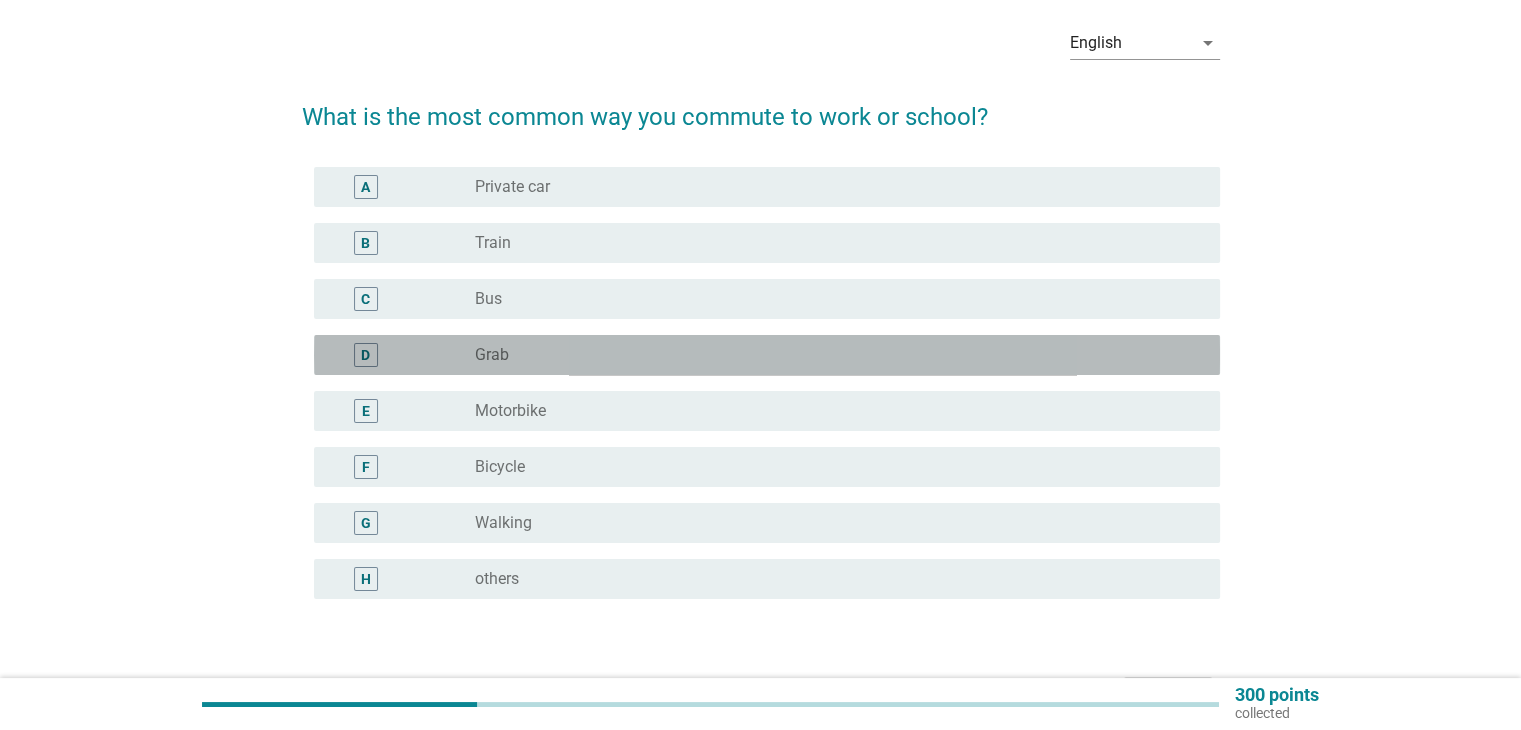 click on "radio_button_unchecked Grab" at bounding box center (839, 355) 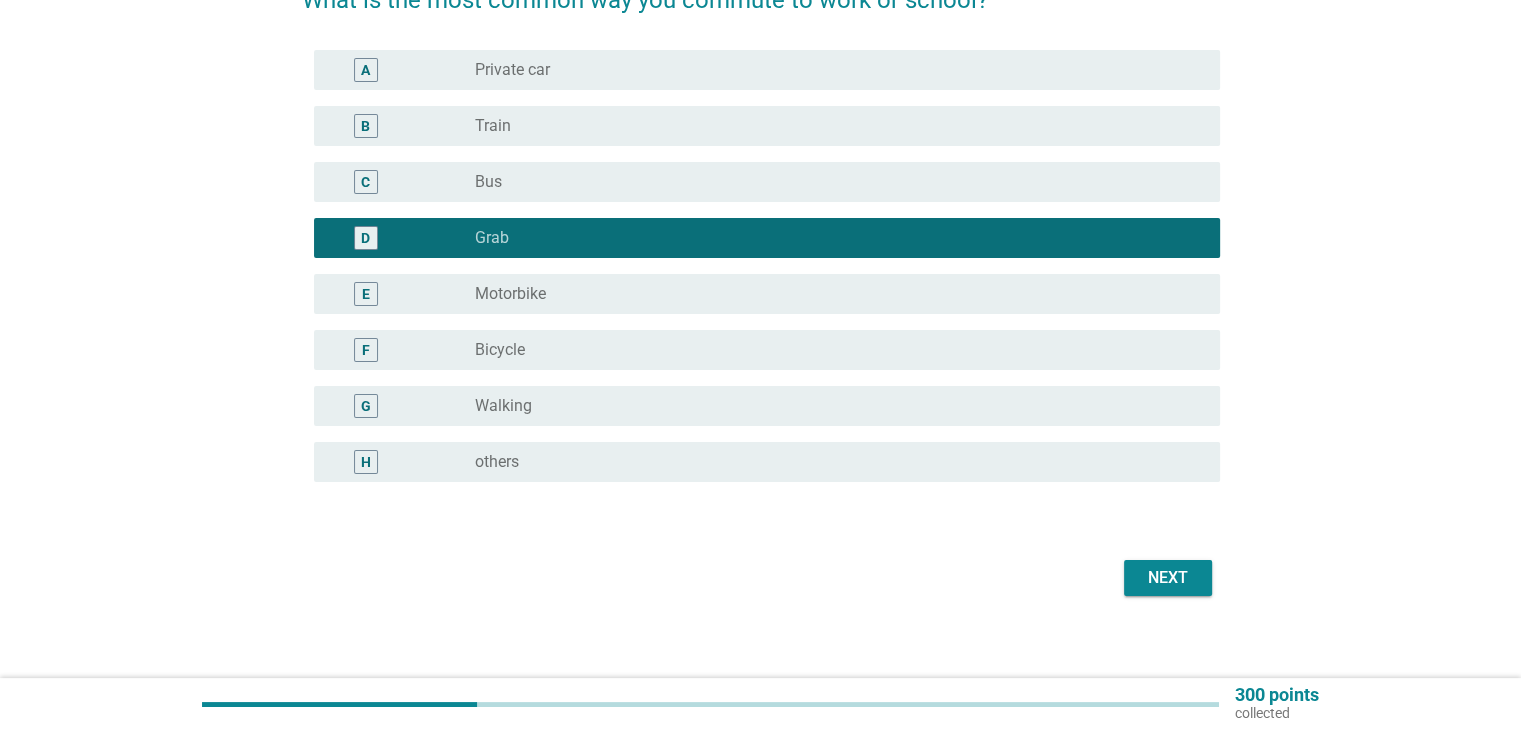 scroll, scrollTop: 210, scrollLeft: 0, axis: vertical 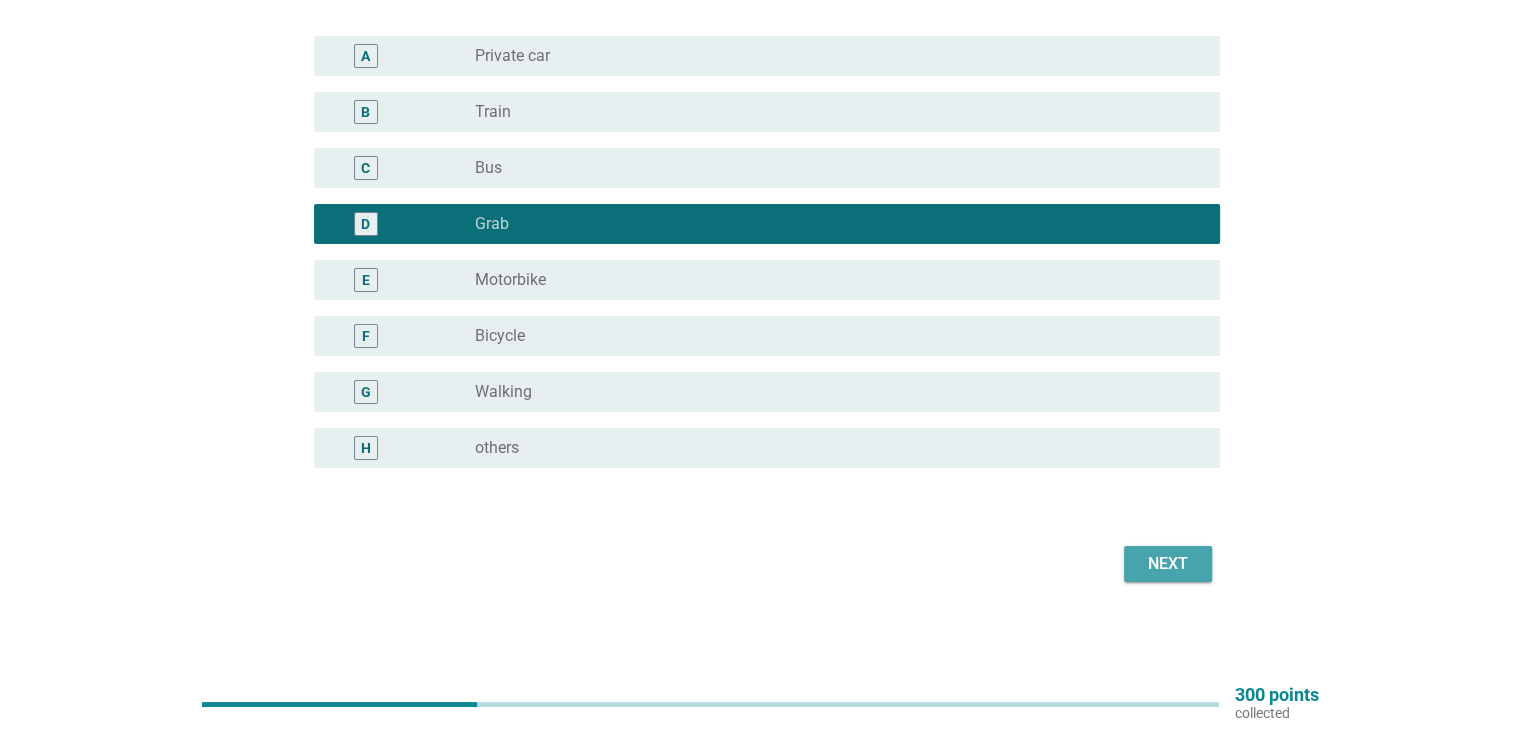 click on "Next" at bounding box center [1168, 564] 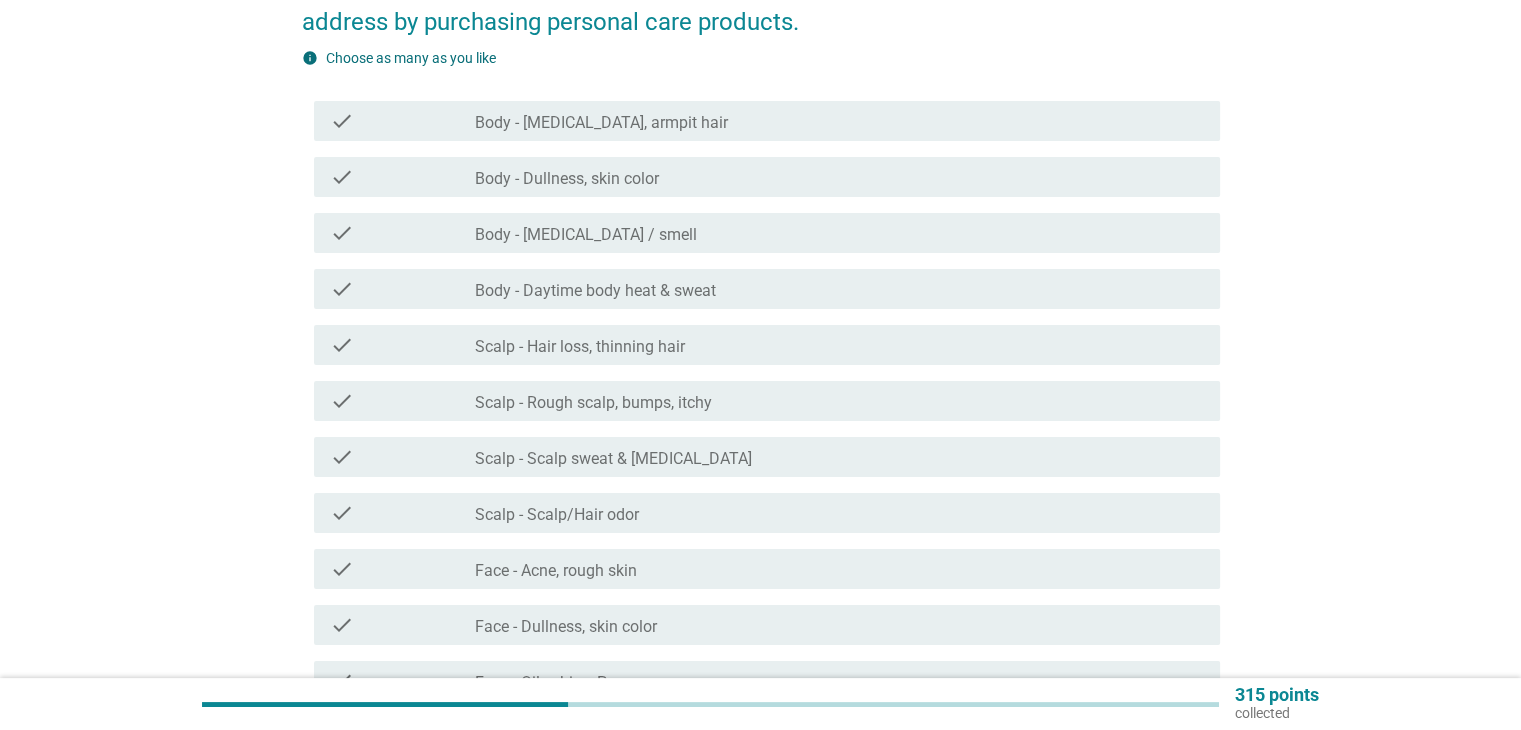 scroll, scrollTop: 0, scrollLeft: 0, axis: both 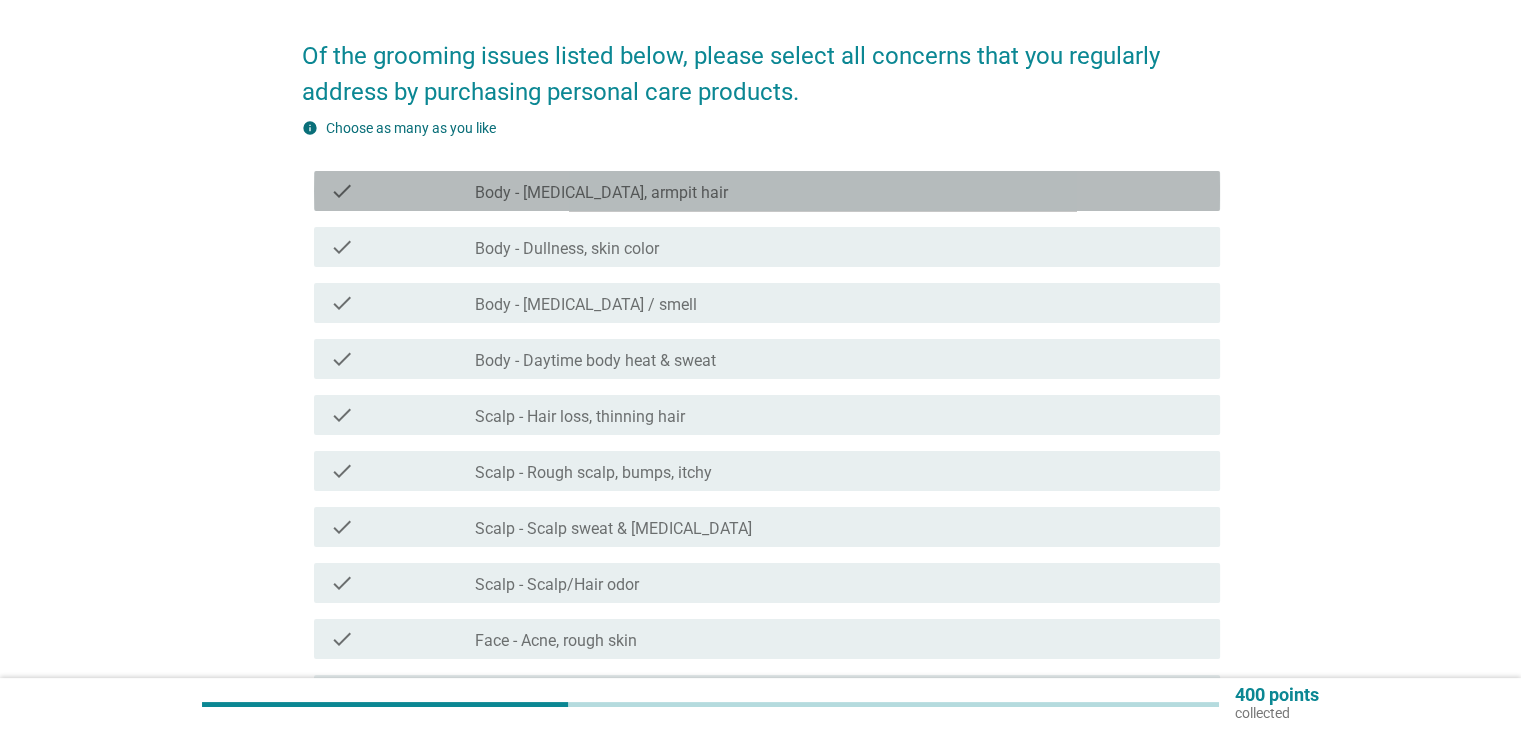 click on "check     check_box_outline_blank Body - [MEDICAL_DATA], armpit hair" at bounding box center (767, 191) 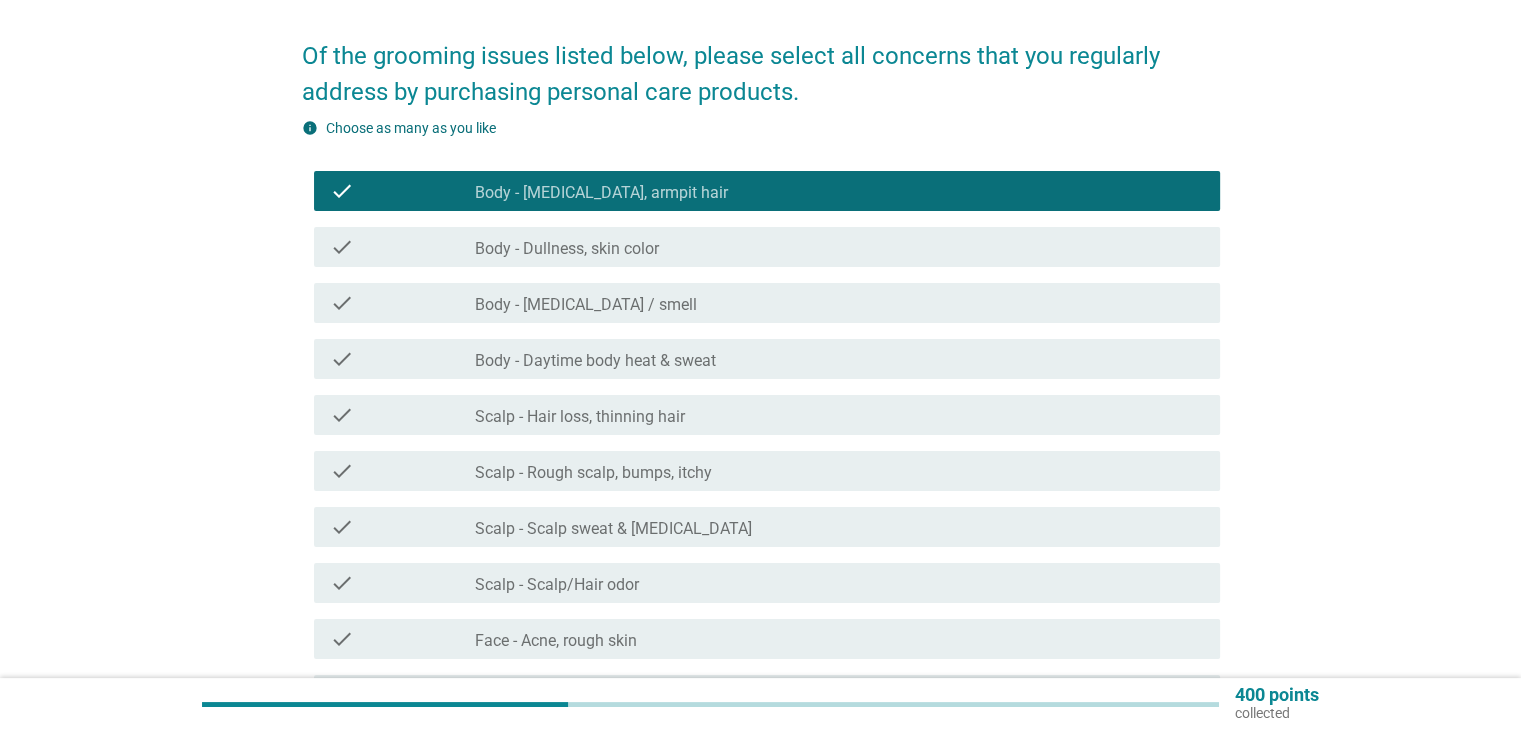 click on "check     check_box_outline_blank Body - [MEDICAL_DATA] / smell" at bounding box center (767, 303) 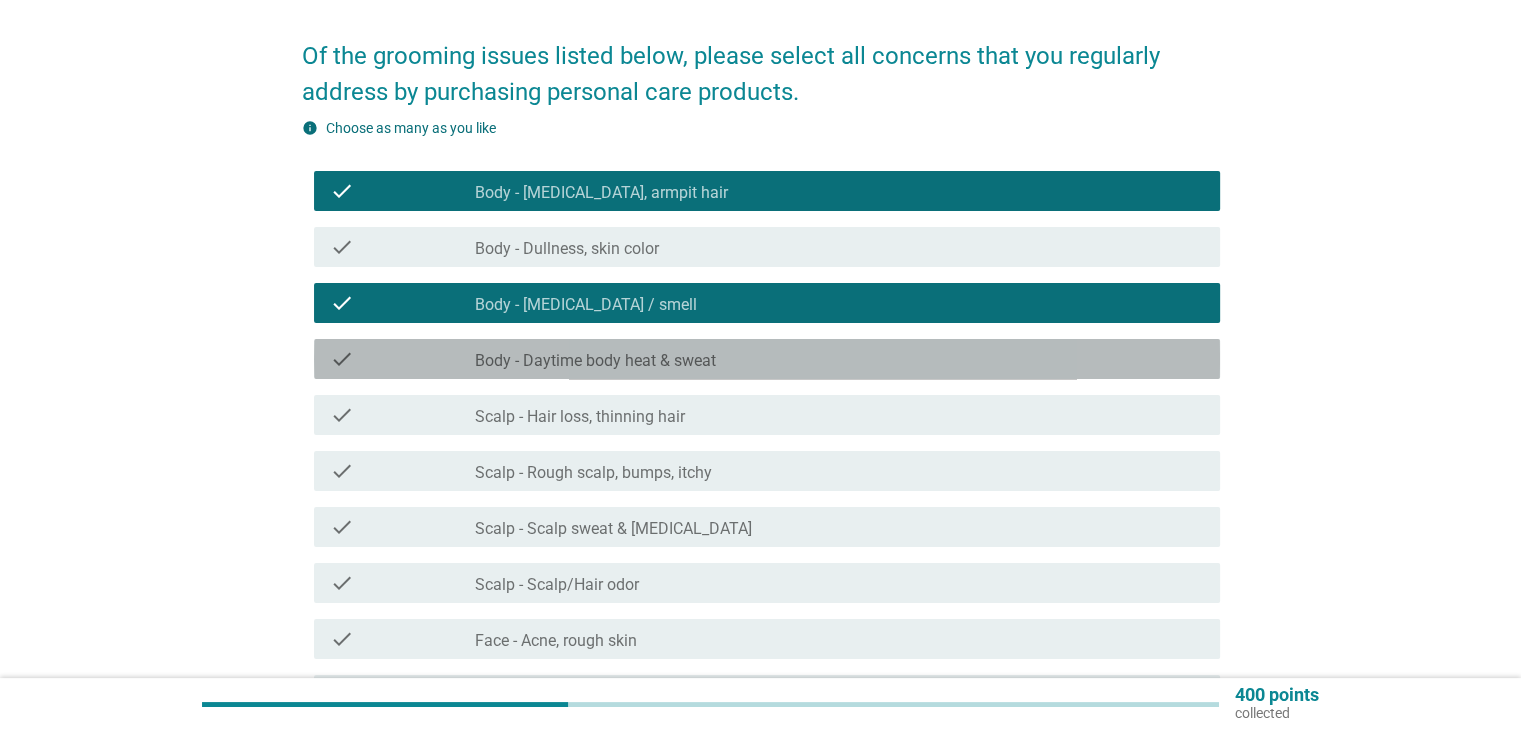 click on "check     check_box_outline_blank Body - Daytime body heat & sweat" at bounding box center (767, 359) 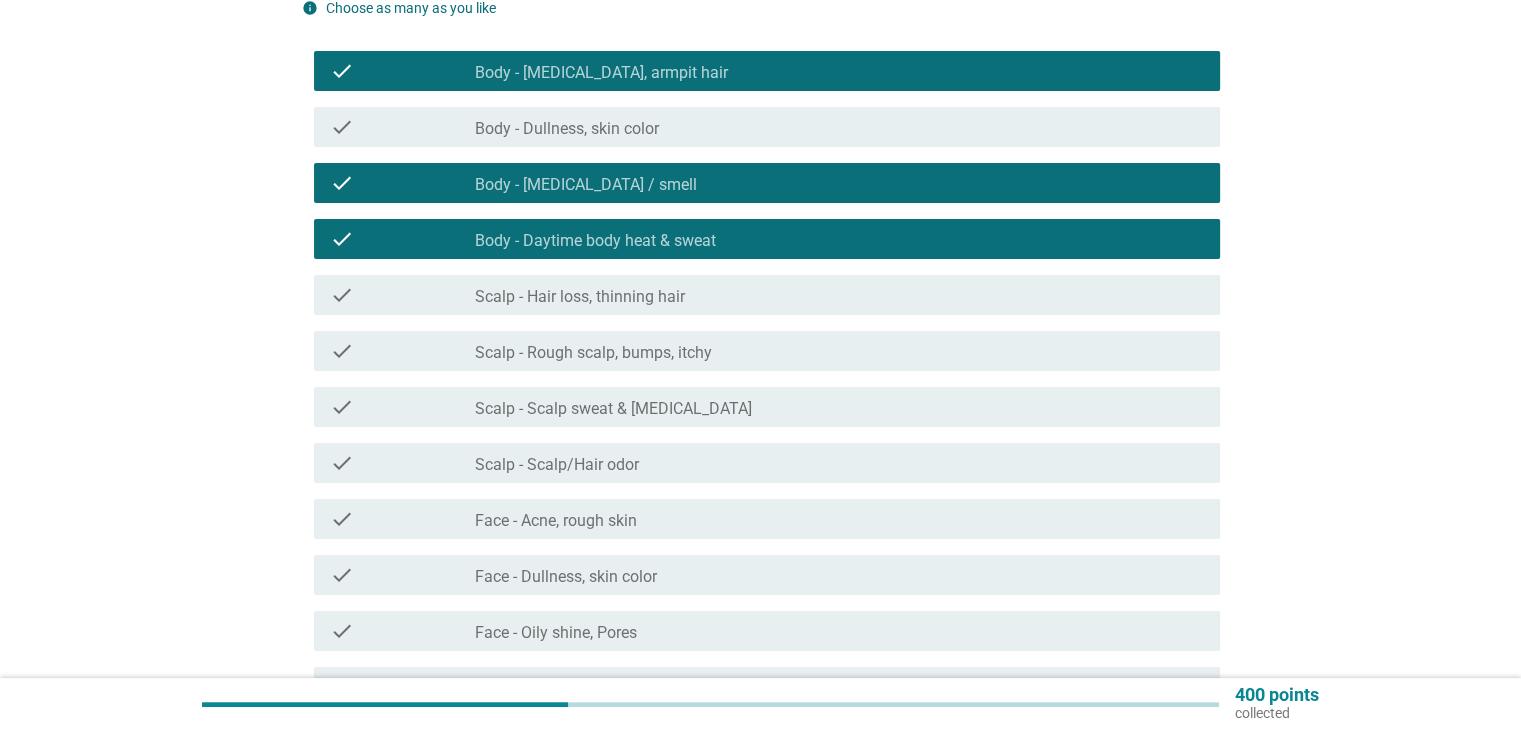 scroll, scrollTop: 264, scrollLeft: 0, axis: vertical 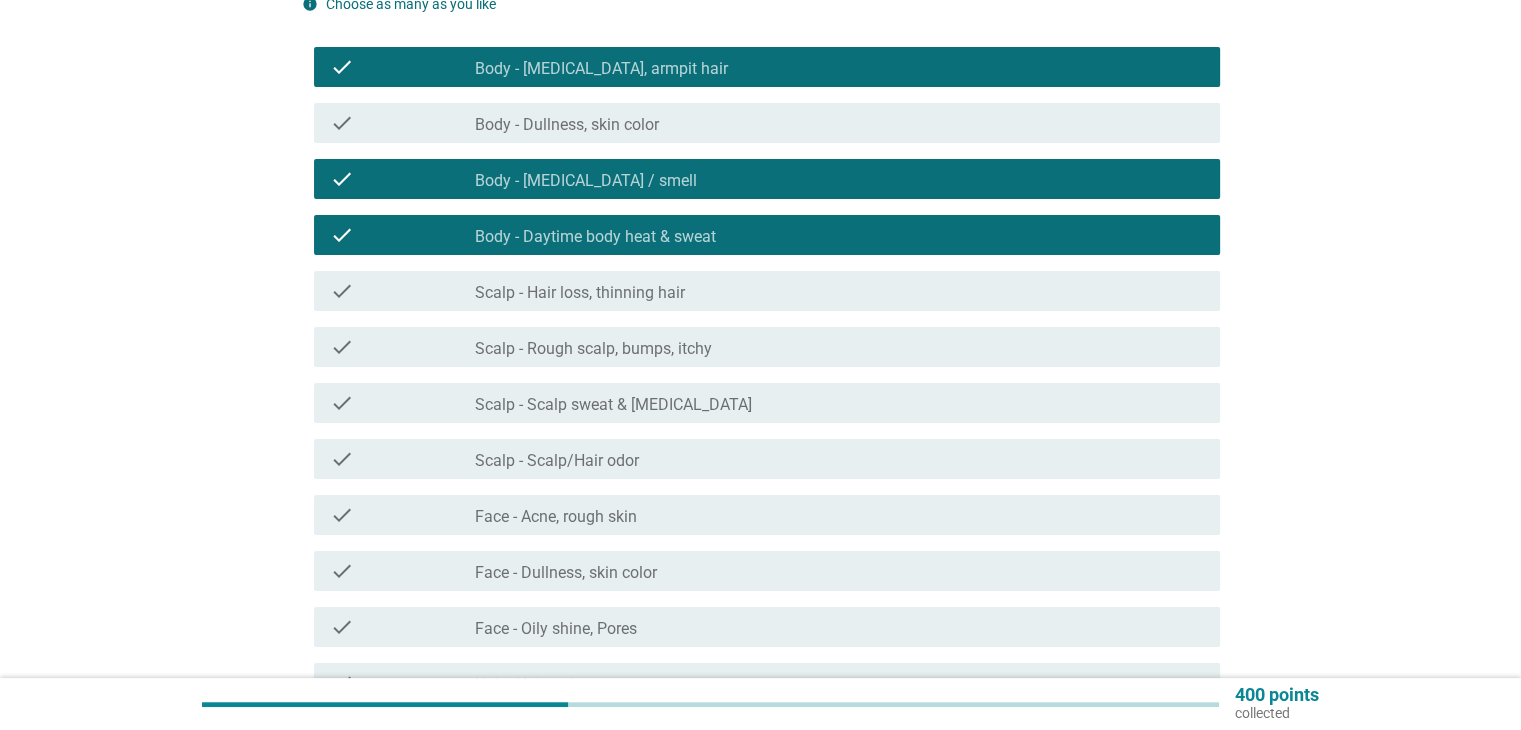 click on "check     check_box_outline_blank Scalp - Scalp/Hair odor" at bounding box center [767, 459] 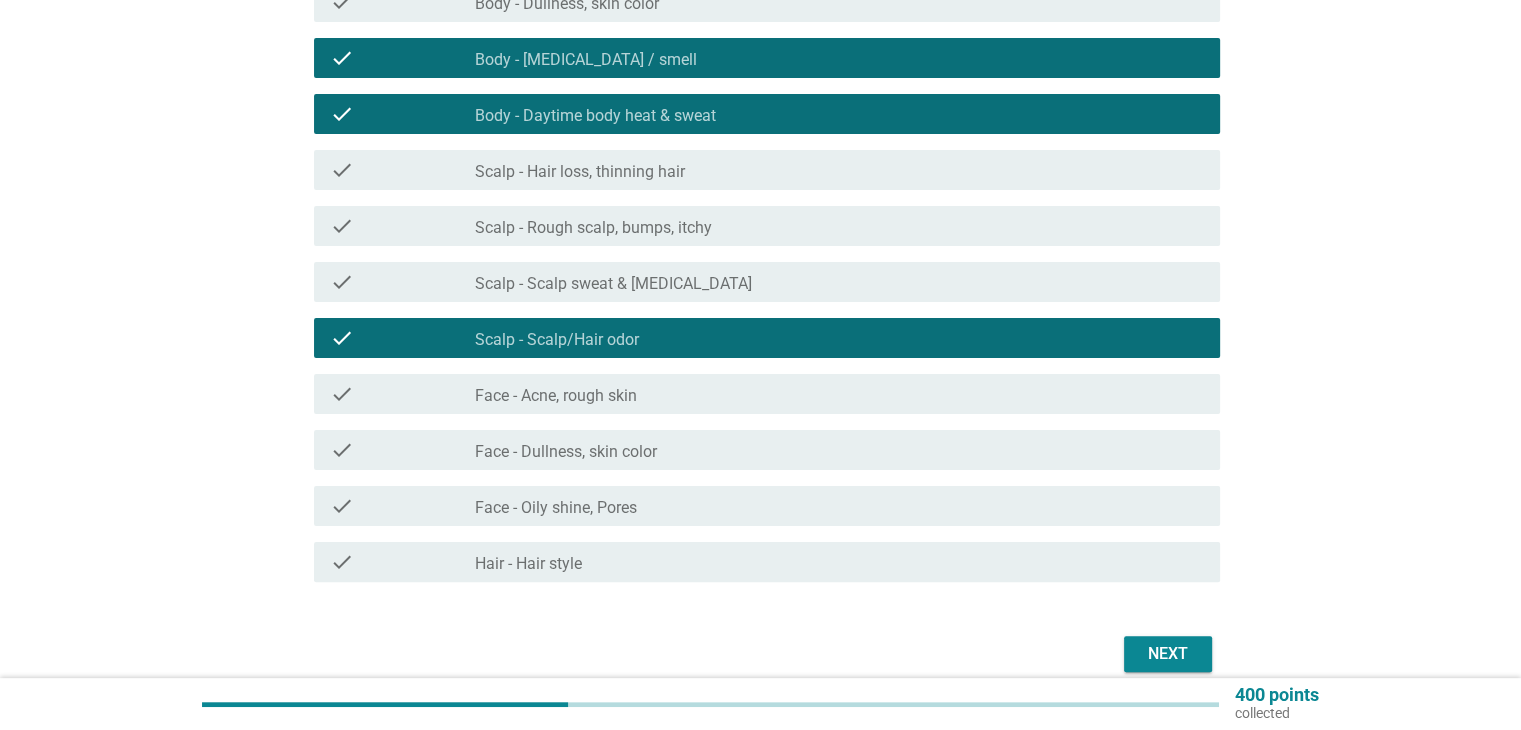 scroll, scrollTop: 403, scrollLeft: 0, axis: vertical 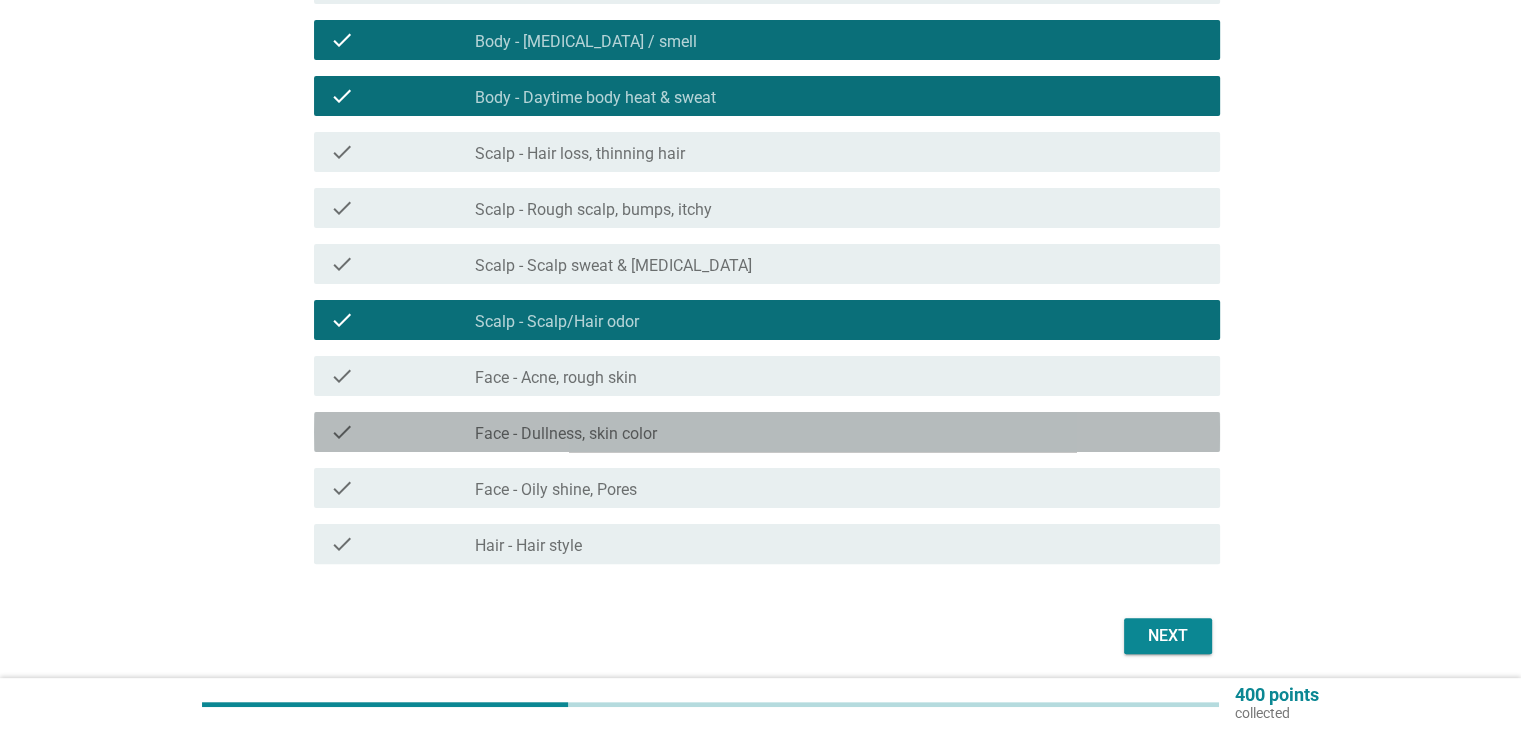 click on "check_box_outline_blank Face - Dullness, skin color" at bounding box center (839, 432) 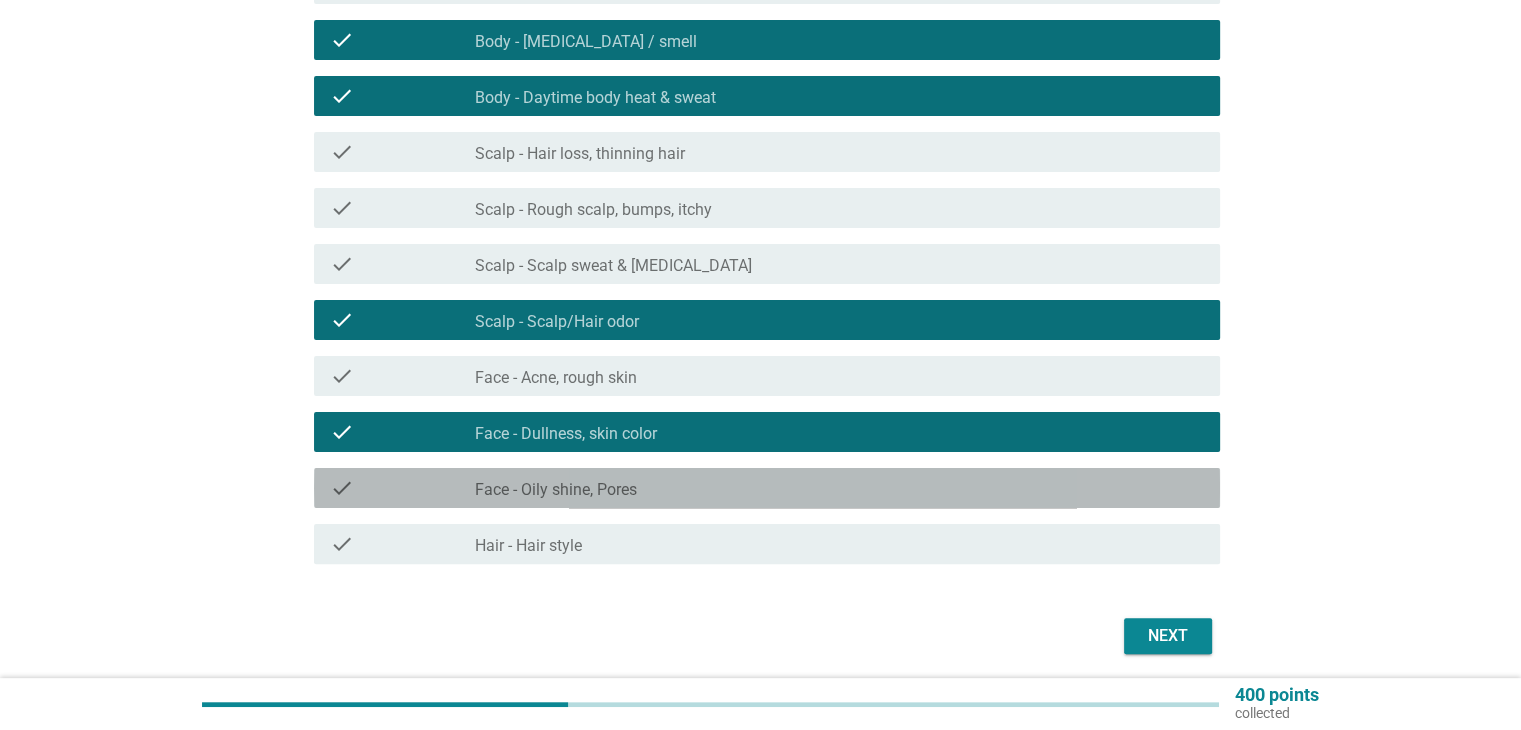 click on "check_box_outline_blank Face - Oily shine, Pores" at bounding box center [839, 488] 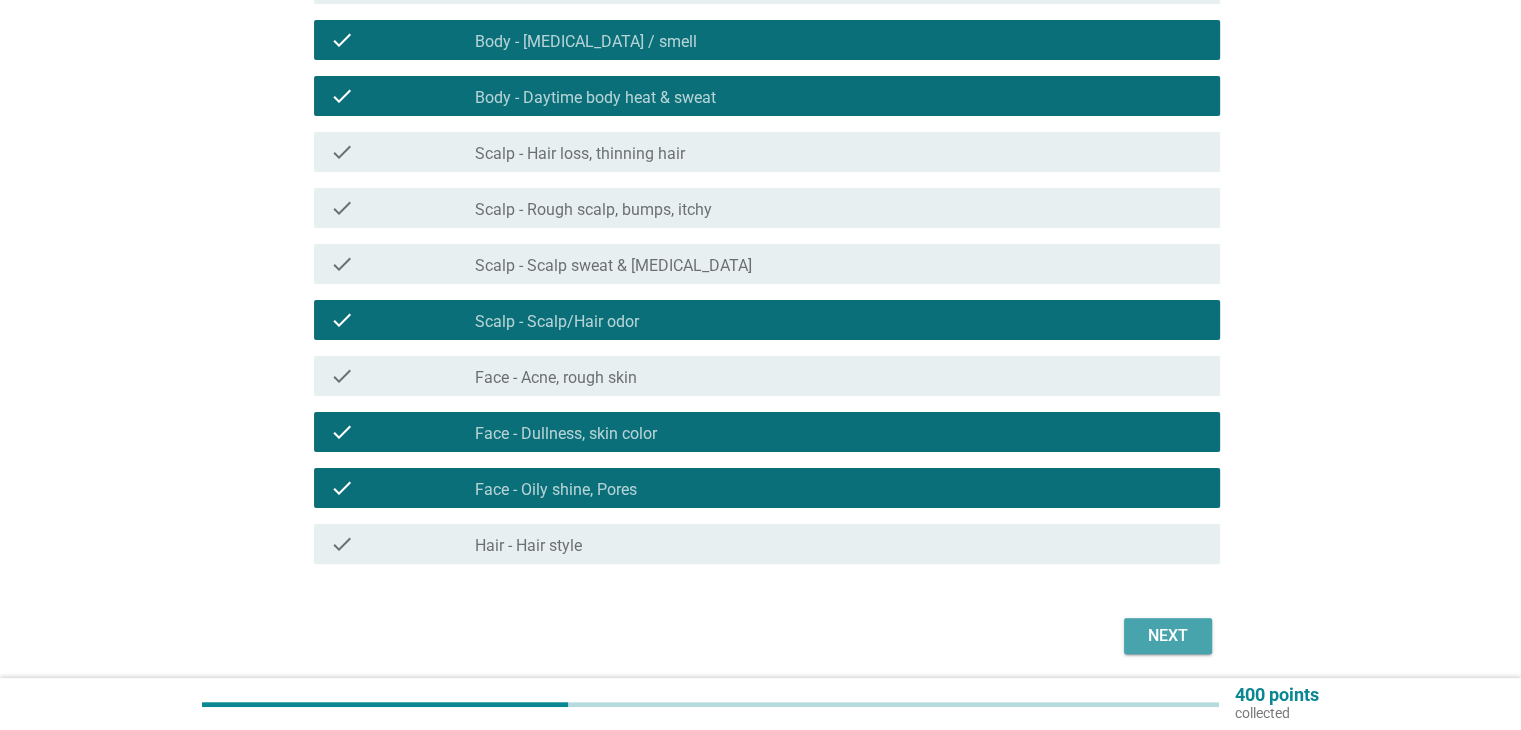 click on "Next" at bounding box center (1168, 636) 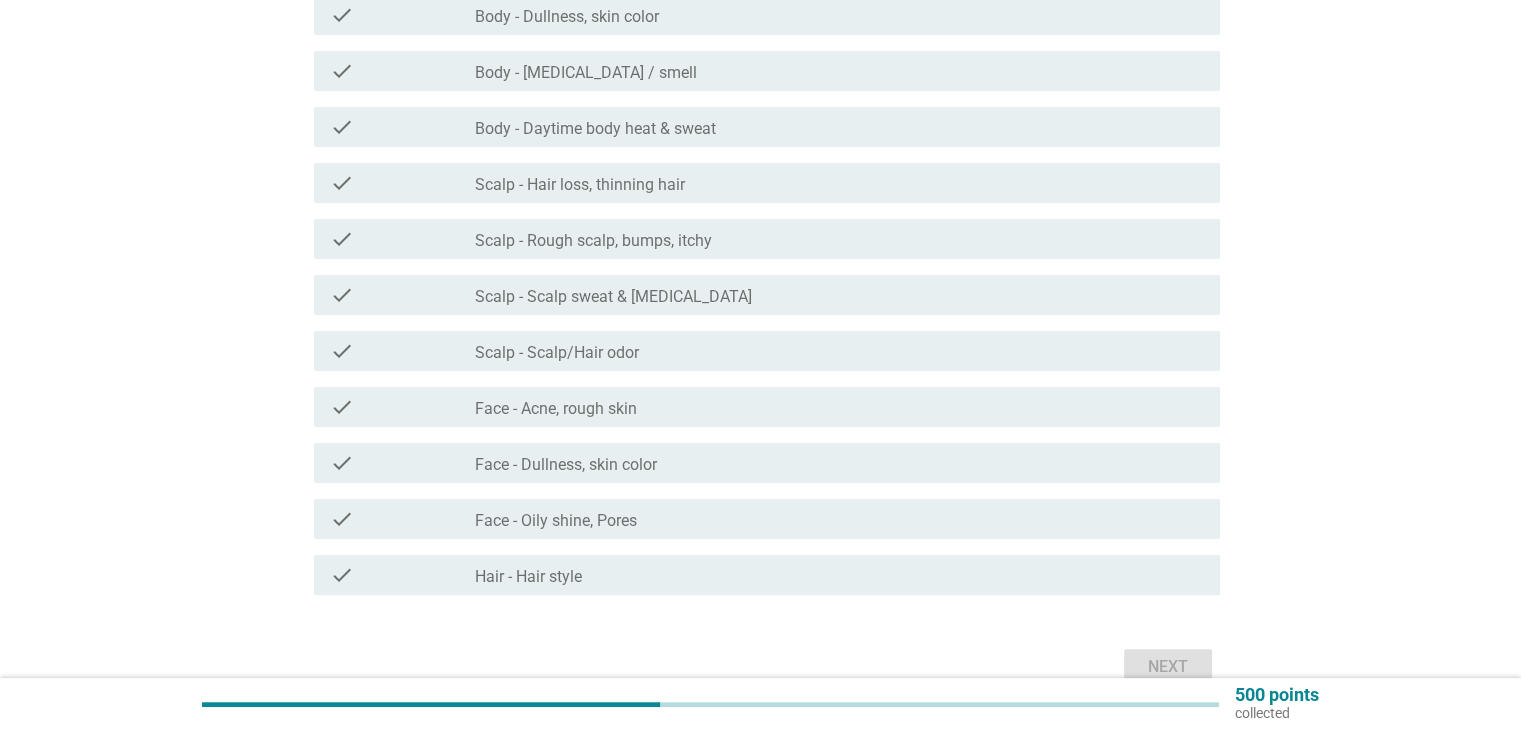 scroll, scrollTop: 376, scrollLeft: 0, axis: vertical 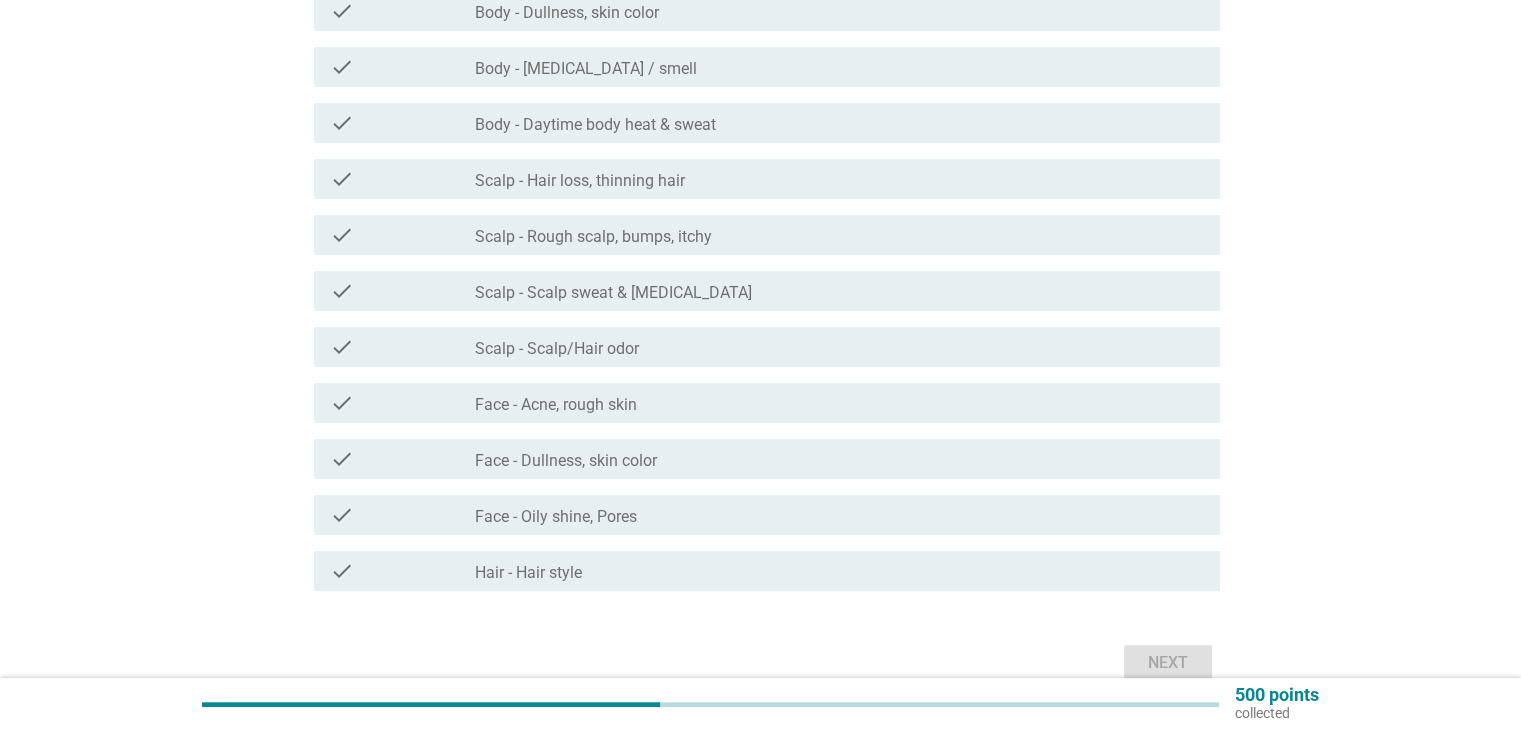 click on "check_box_outline_blank Face - Dullness, skin color" at bounding box center (839, 459) 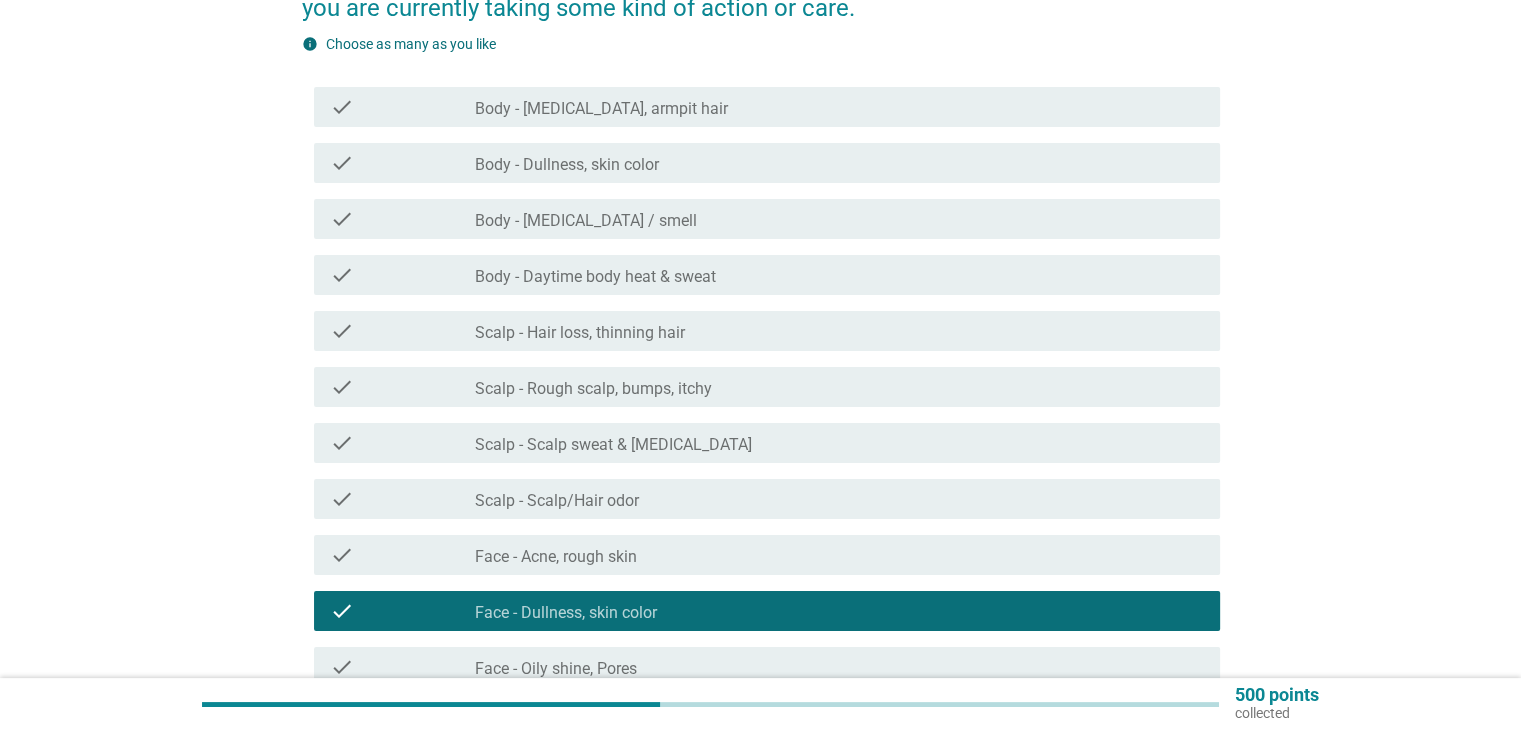 scroll, scrollTop: 221, scrollLeft: 0, axis: vertical 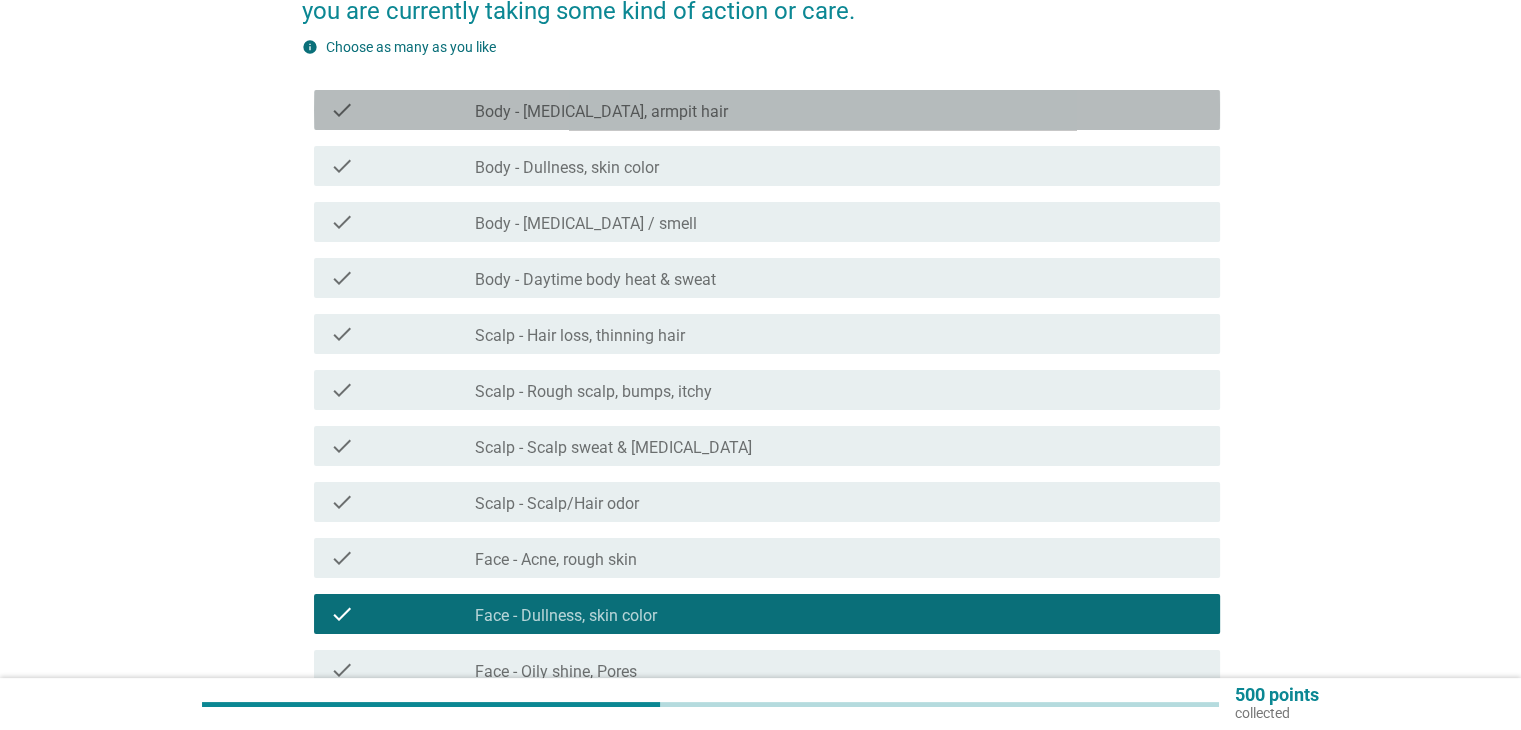 click on "check_box_outline_blank Body - [MEDICAL_DATA], armpit hair" at bounding box center (839, 110) 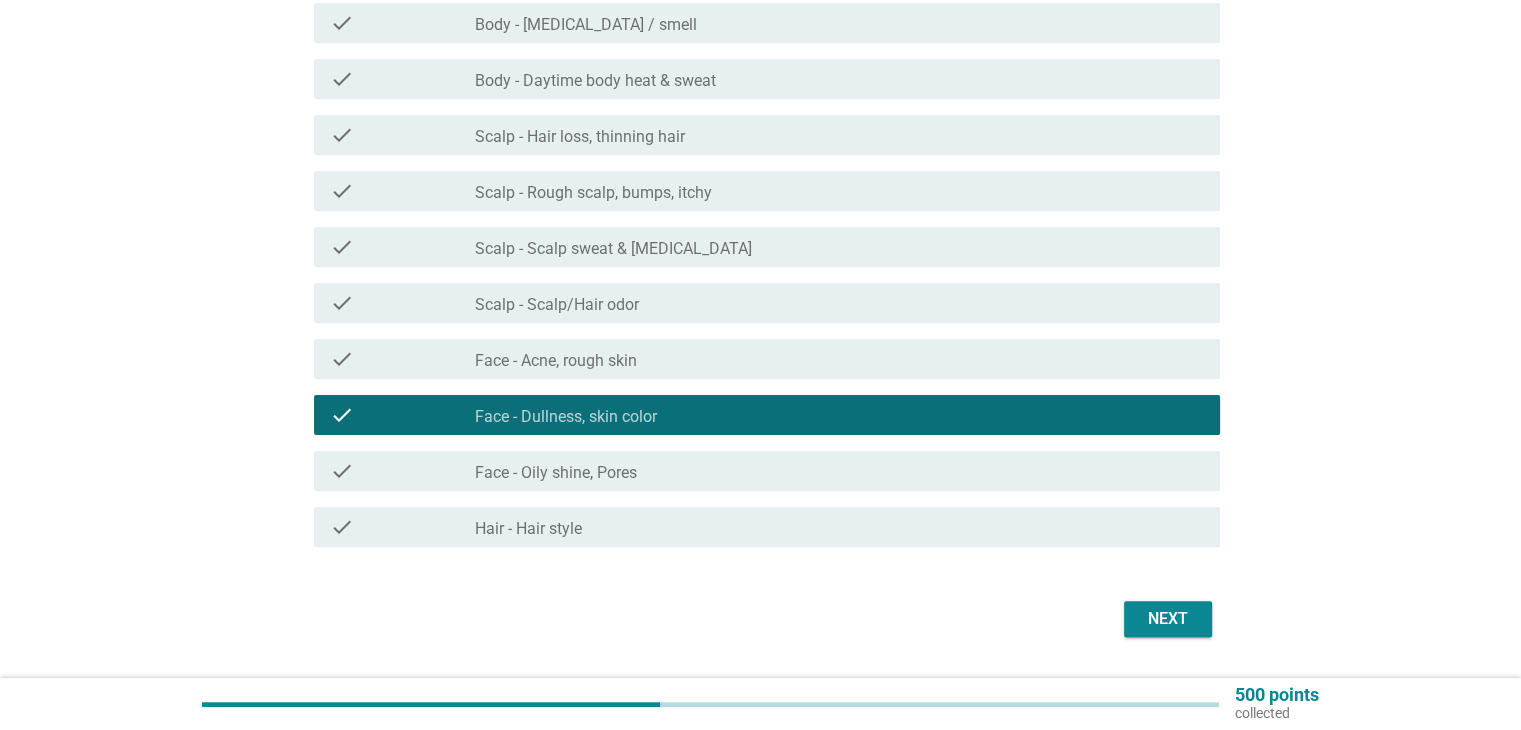 scroll, scrollTop: 442, scrollLeft: 0, axis: vertical 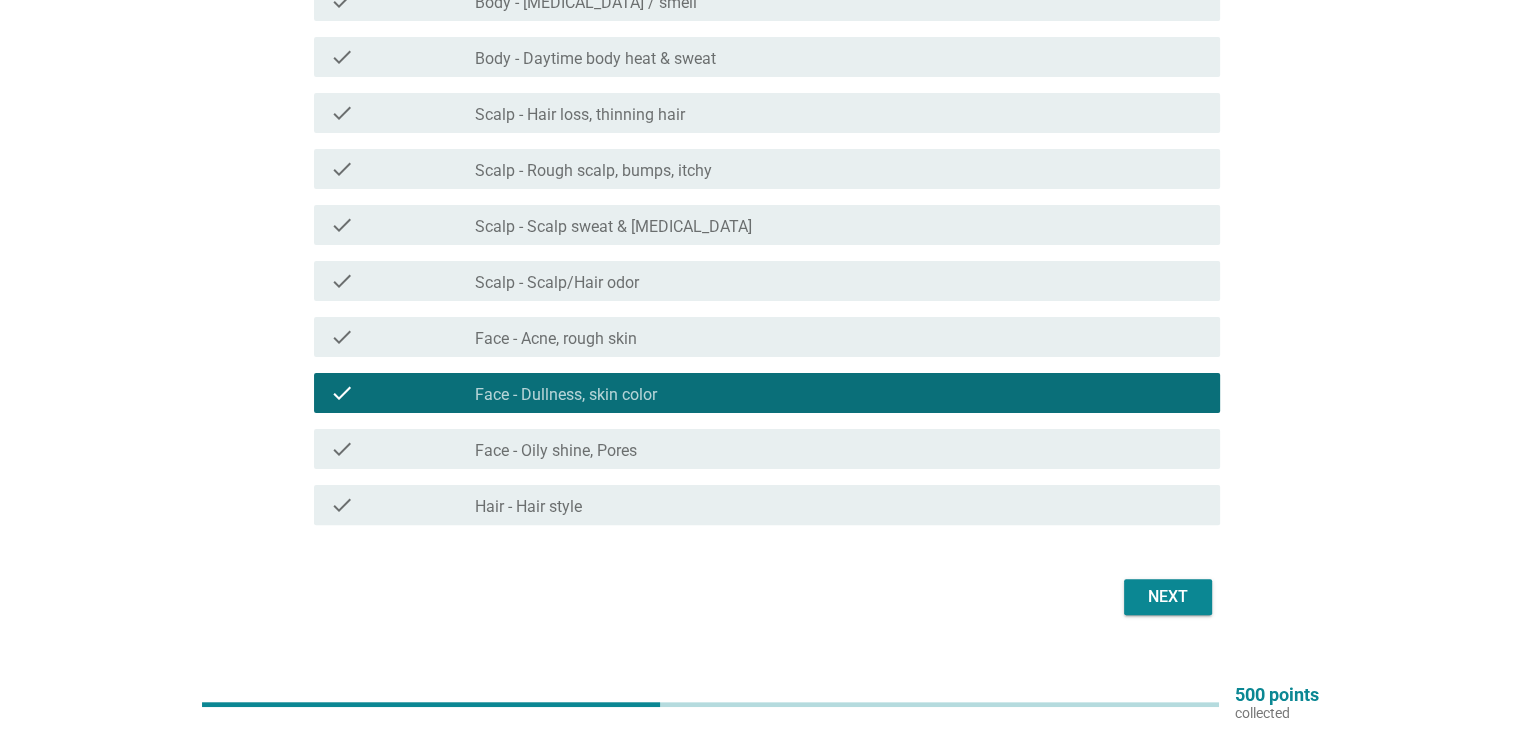 click on "Next" at bounding box center (1168, 597) 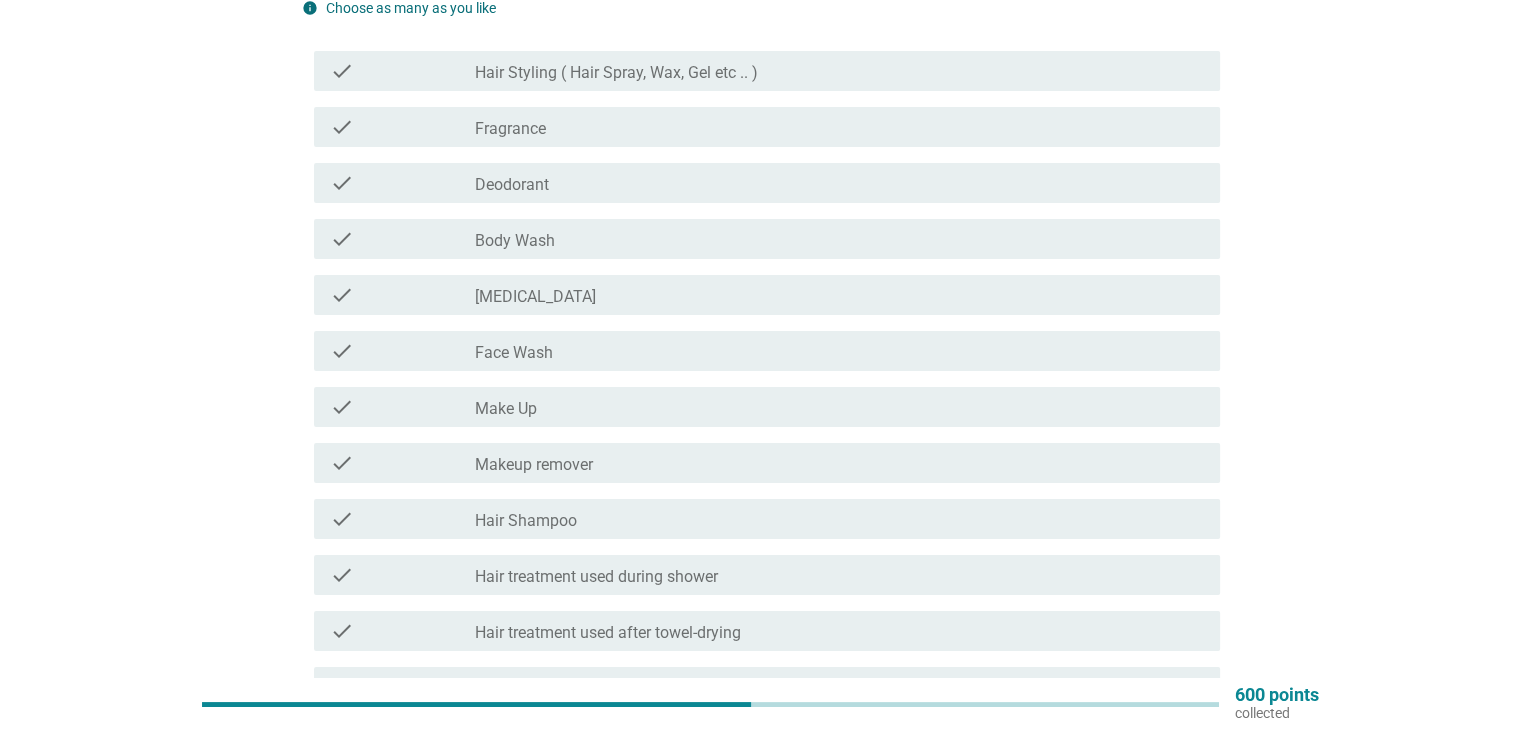 scroll, scrollTop: 221, scrollLeft: 0, axis: vertical 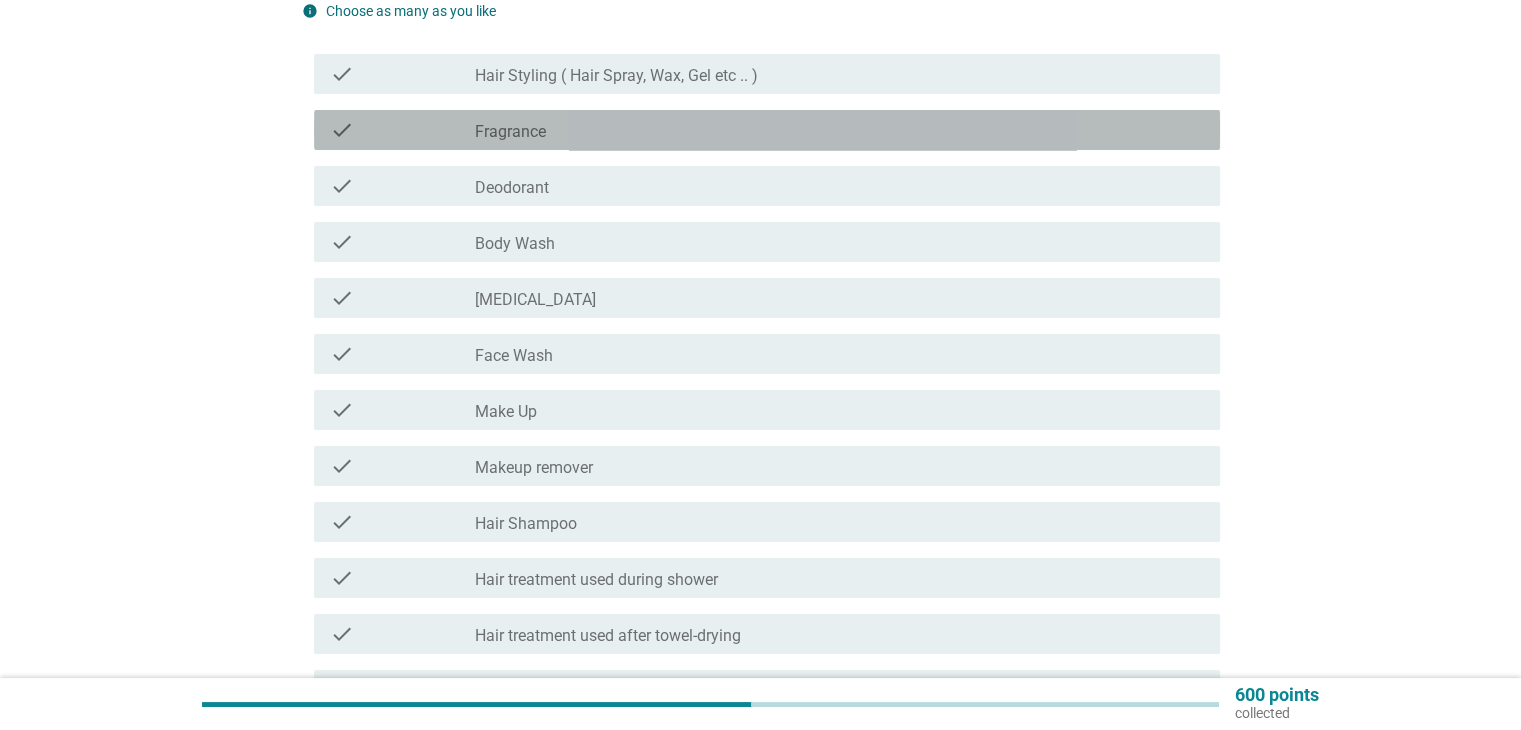 click on "check_box_outline_blank Fragrance" at bounding box center (839, 130) 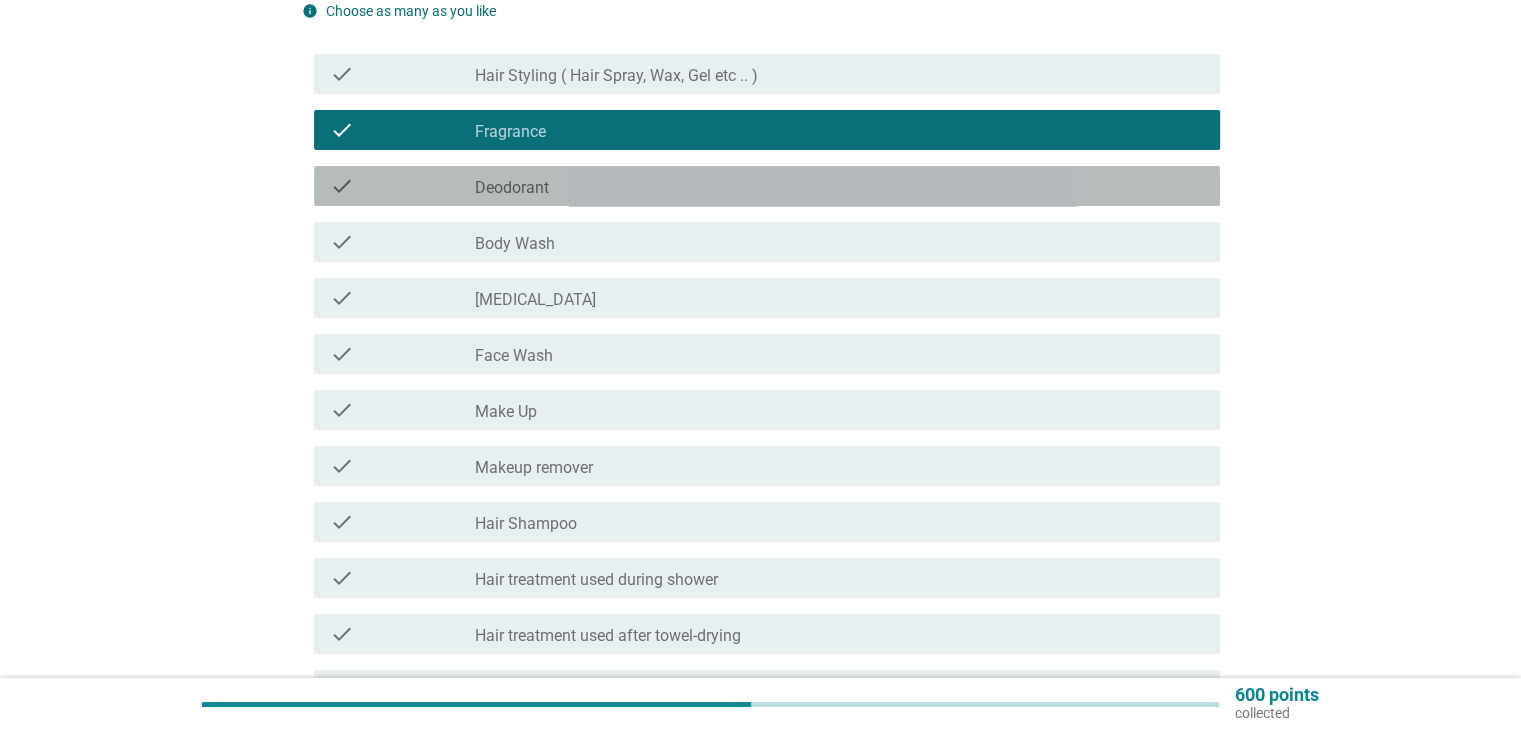 click on "check_box_outline_blank Deodorant" at bounding box center [839, 186] 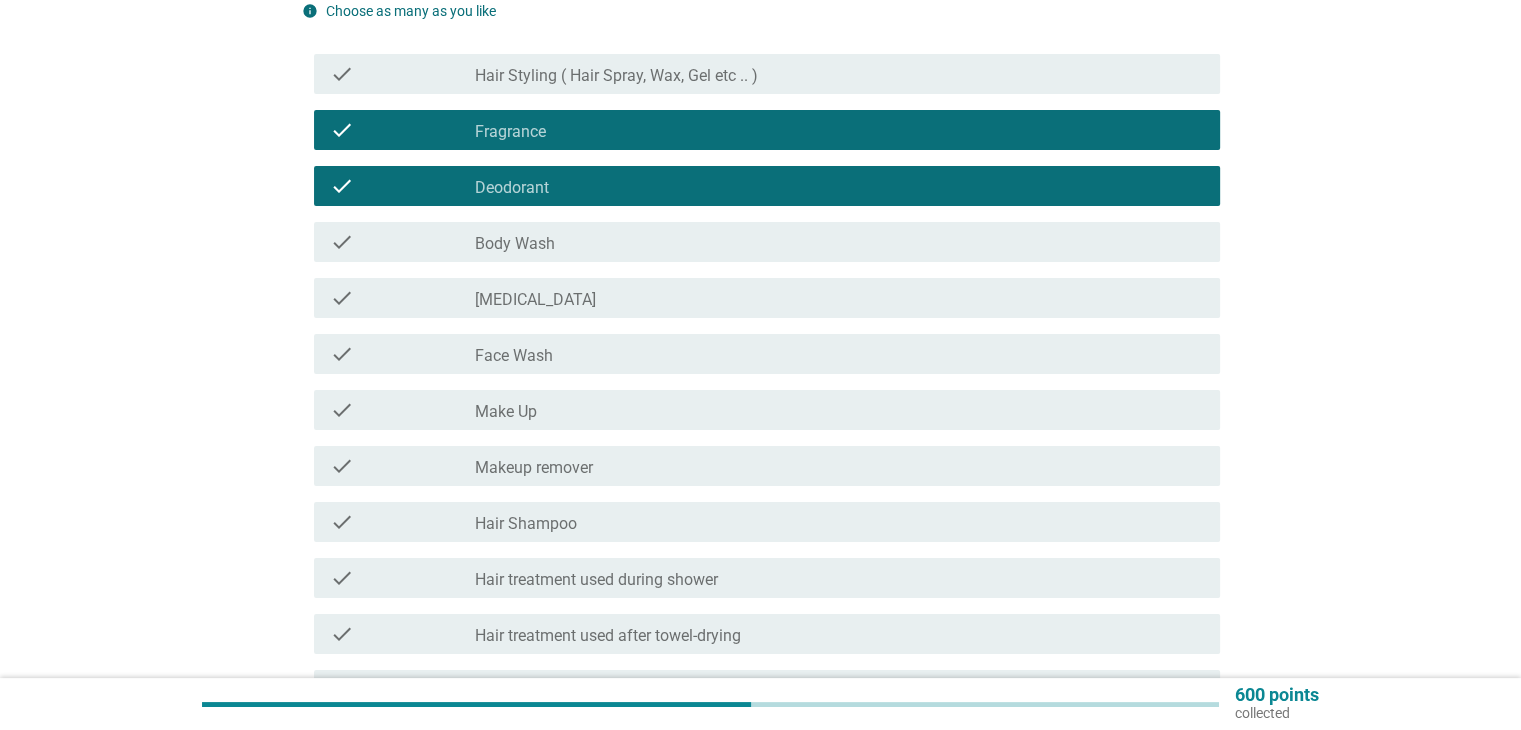 click on "check     check_box_outline_blank Body Wash" at bounding box center (761, 242) 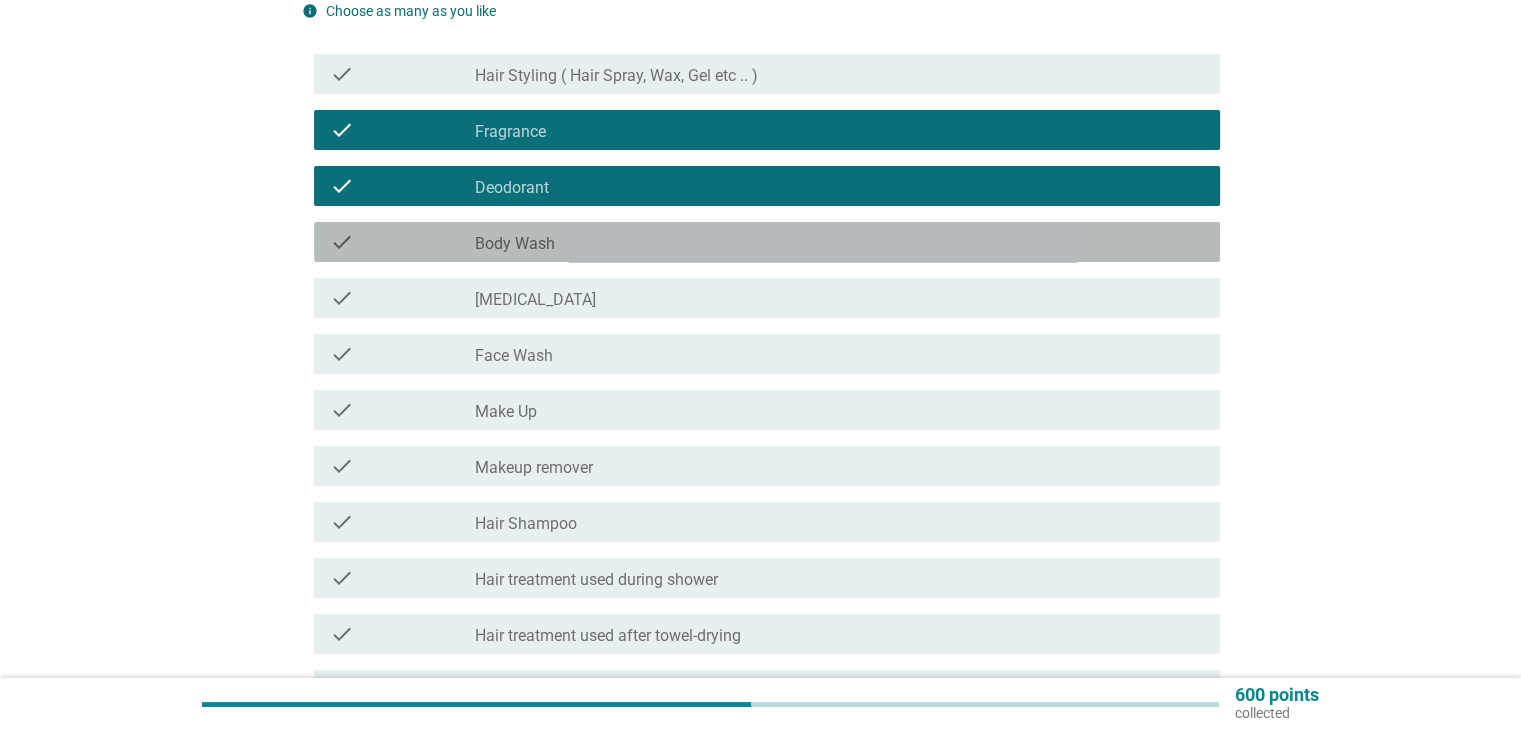click on "check_box_outline_blank Body Wash" at bounding box center (839, 242) 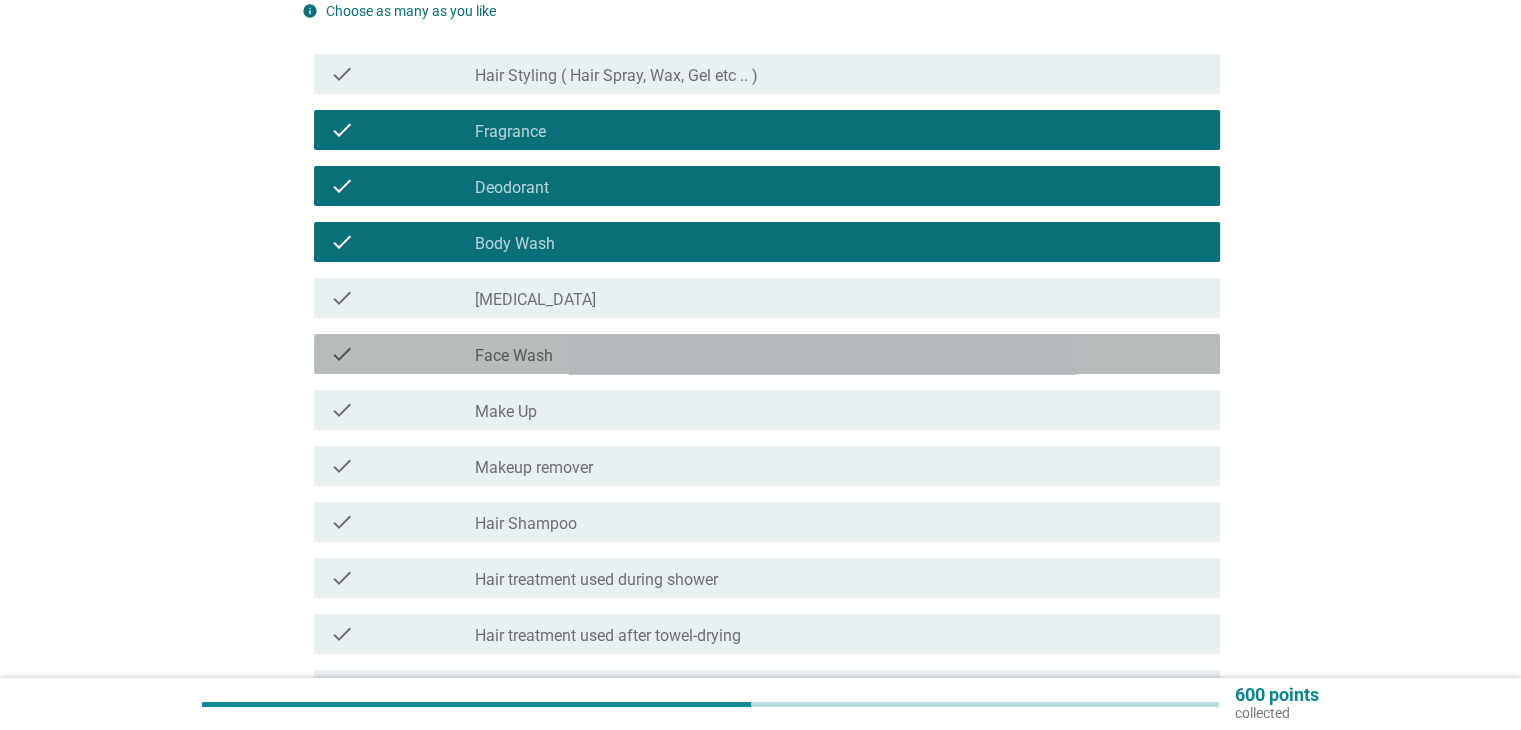 click on "check_box_outline_blank Face Wash" at bounding box center (839, 354) 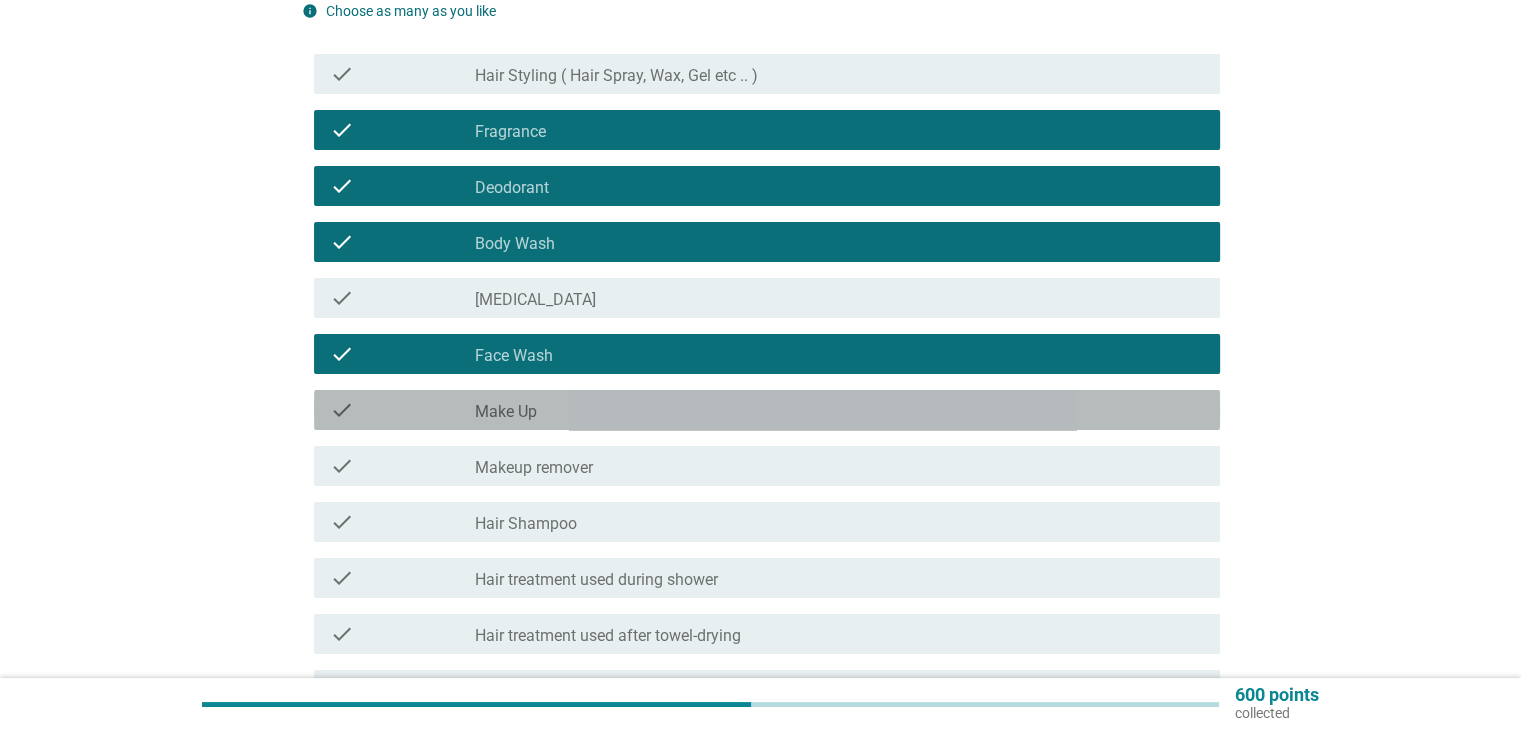 click on "check     check_box_outline_blank Make Up" at bounding box center [767, 410] 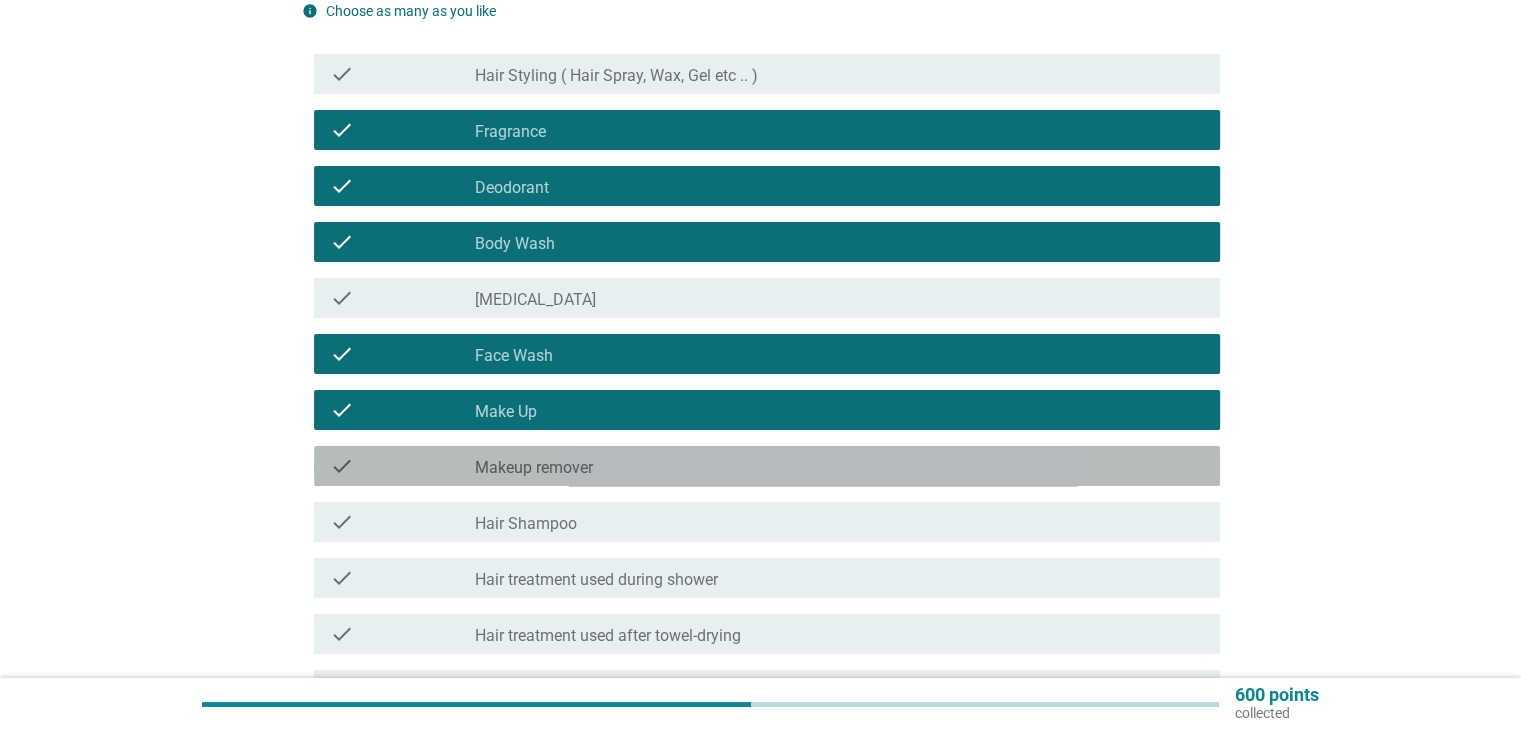 click on "check_box_outline_blank Makeup remover" at bounding box center (839, 466) 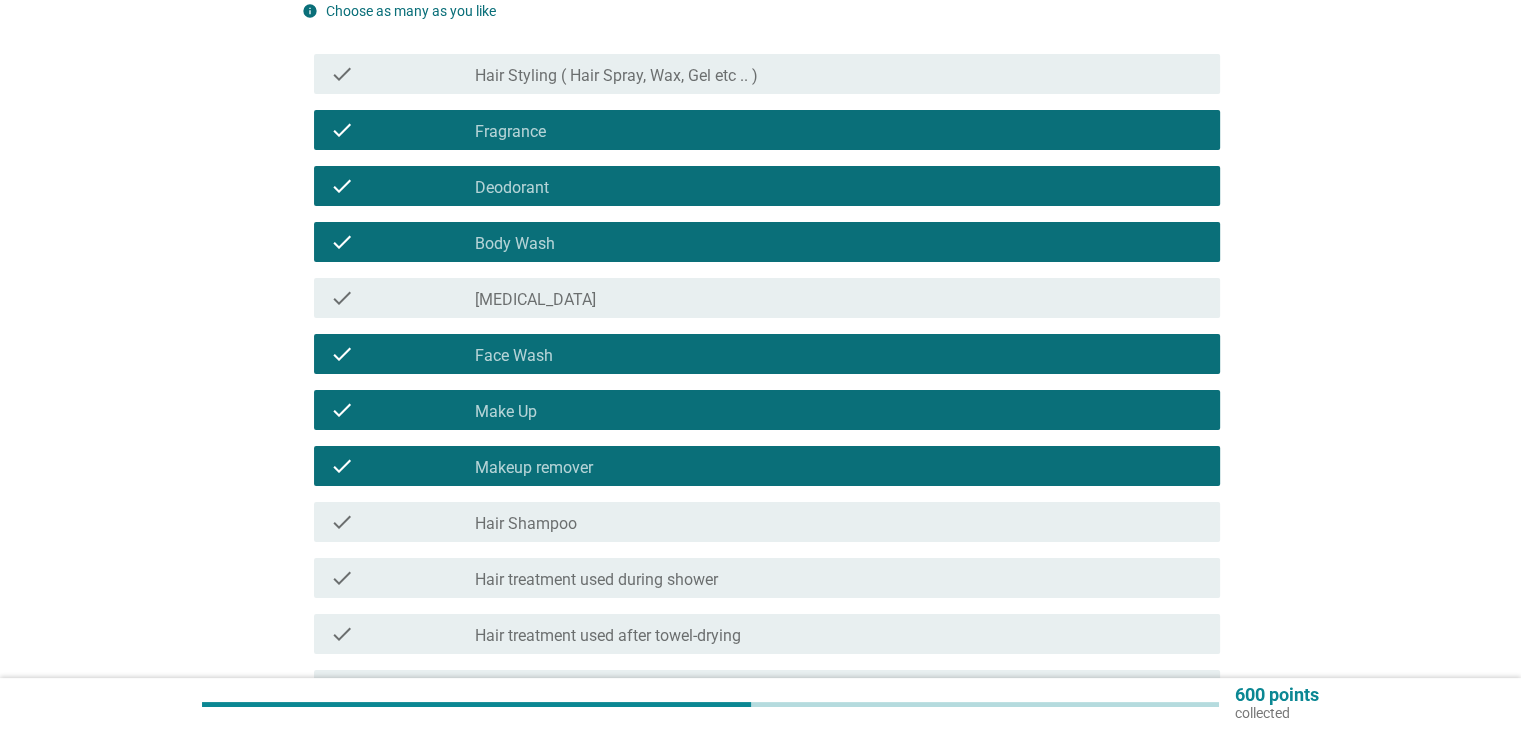 click on "check_box_outline_blank Hair Shampoo" at bounding box center (839, 522) 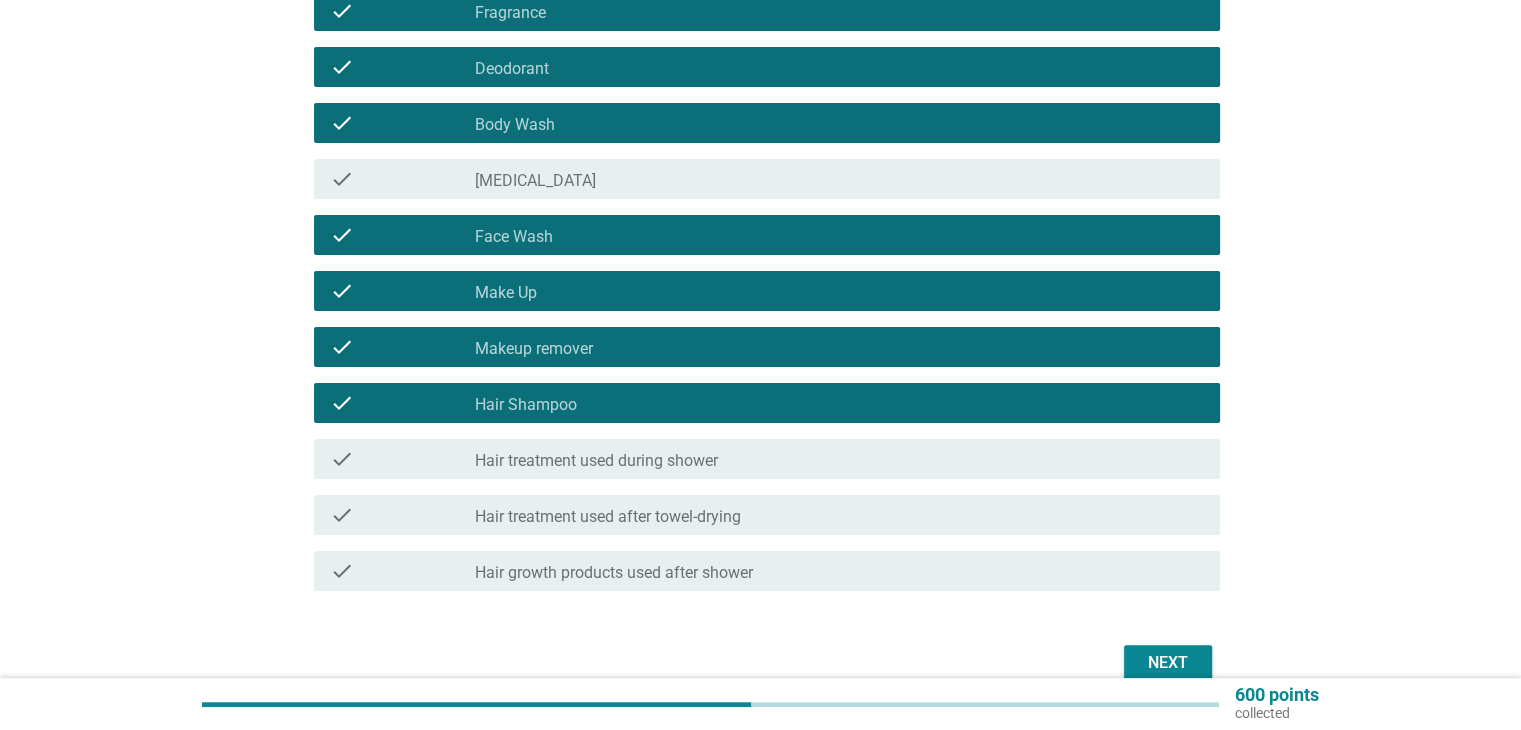 scroll, scrollTop: 349, scrollLeft: 0, axis: vertical 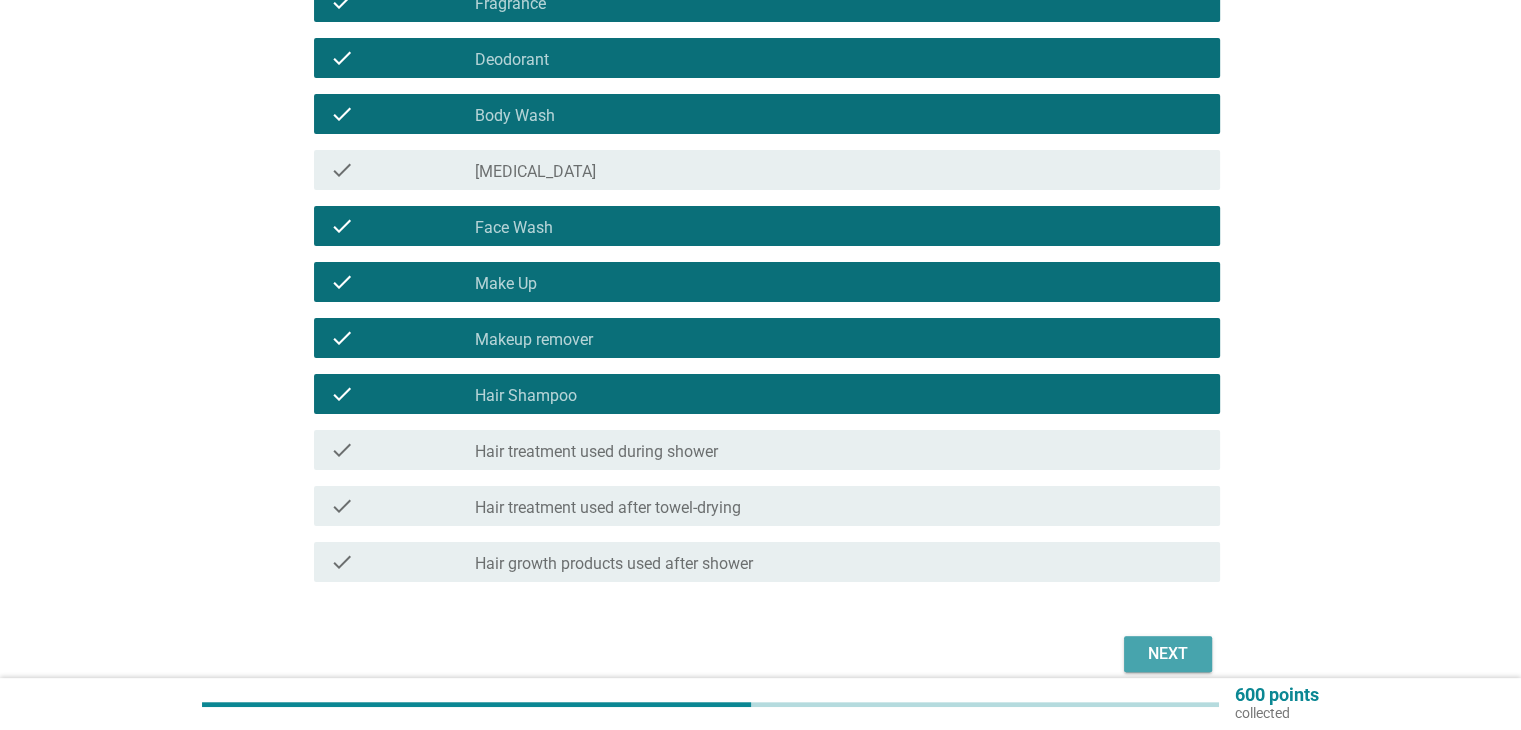 click on "Next" at bounding box center (1168, 654) 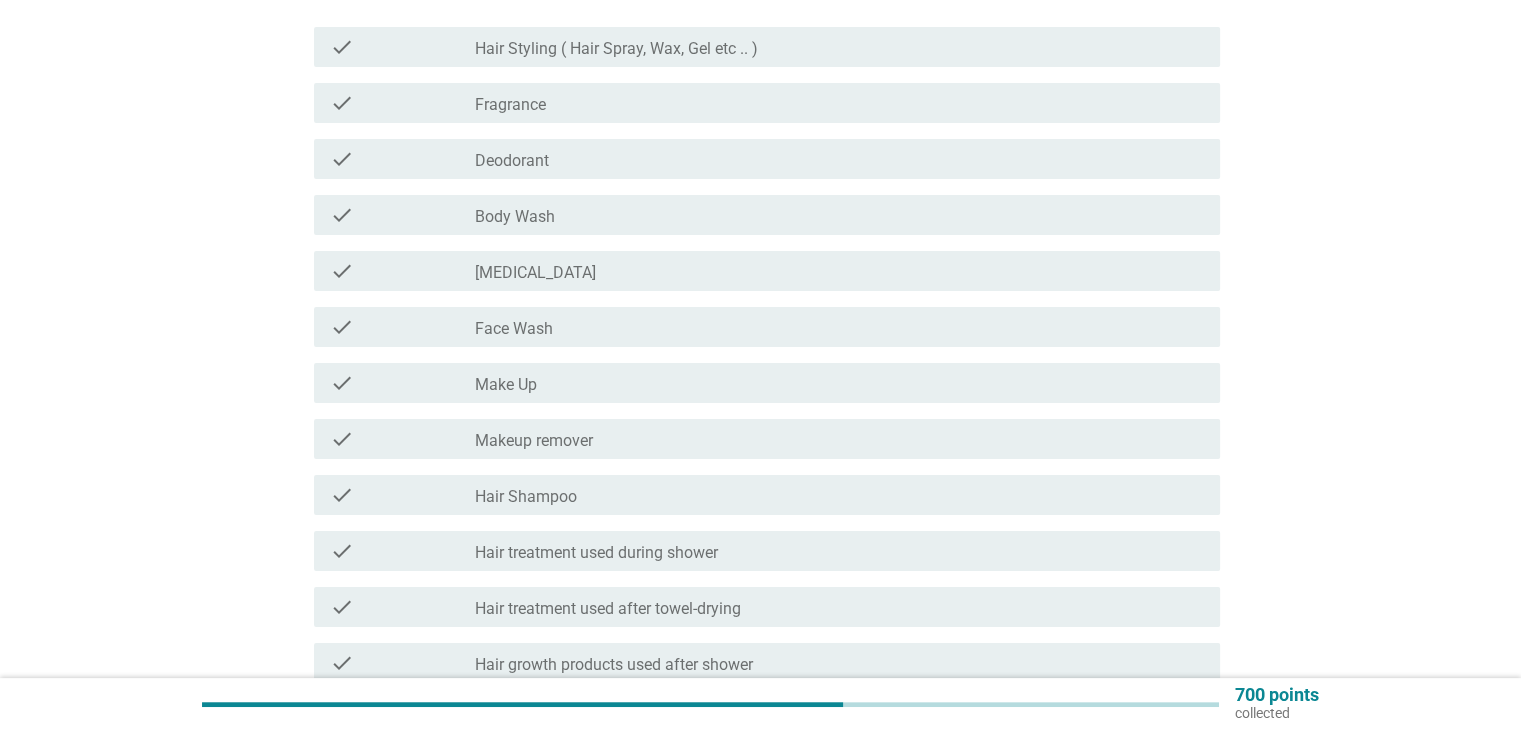 scroll, scrollTop: 283, scrollLeft: 0, axis: vertical 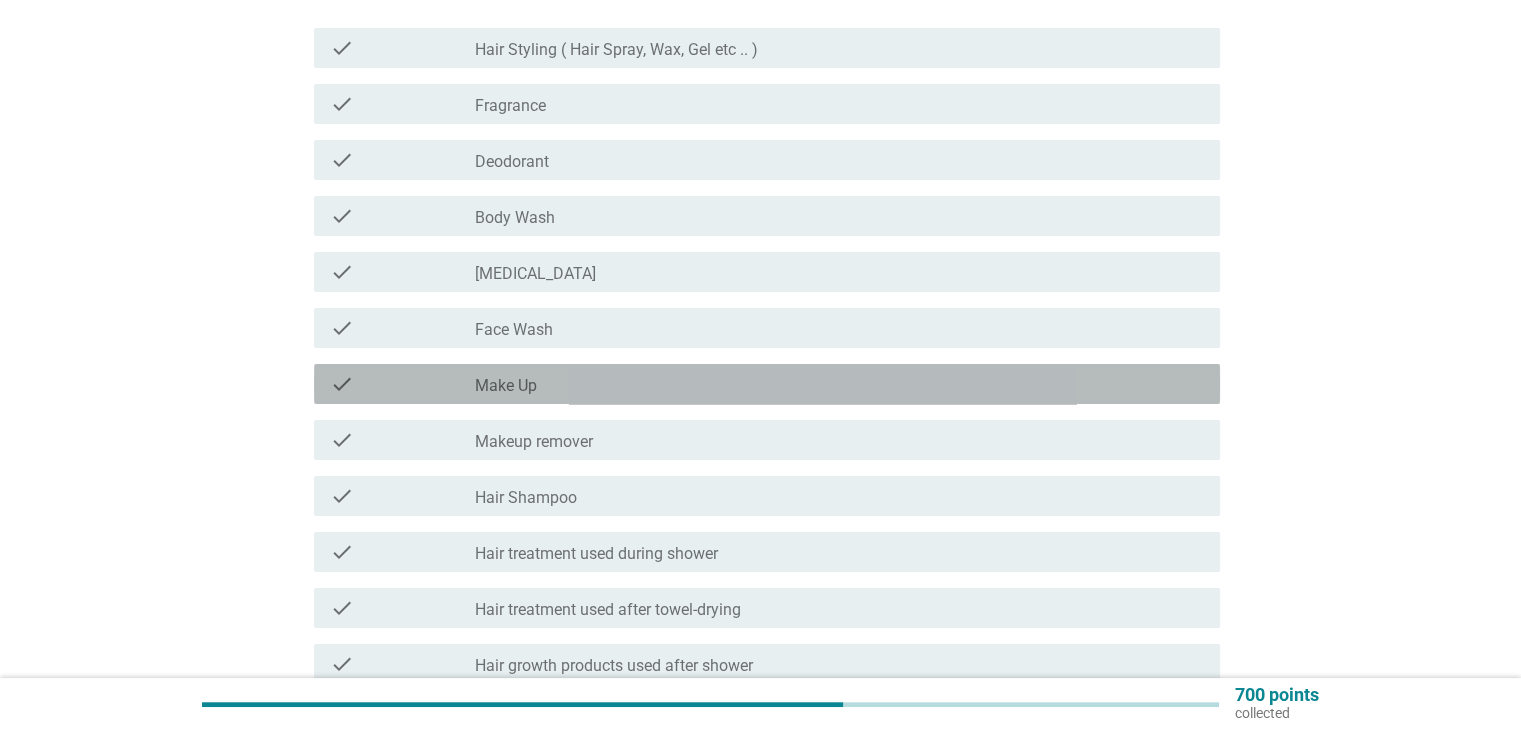 click on "check     check_box_outline_blank Make Up" at bounding box center (767, 384) 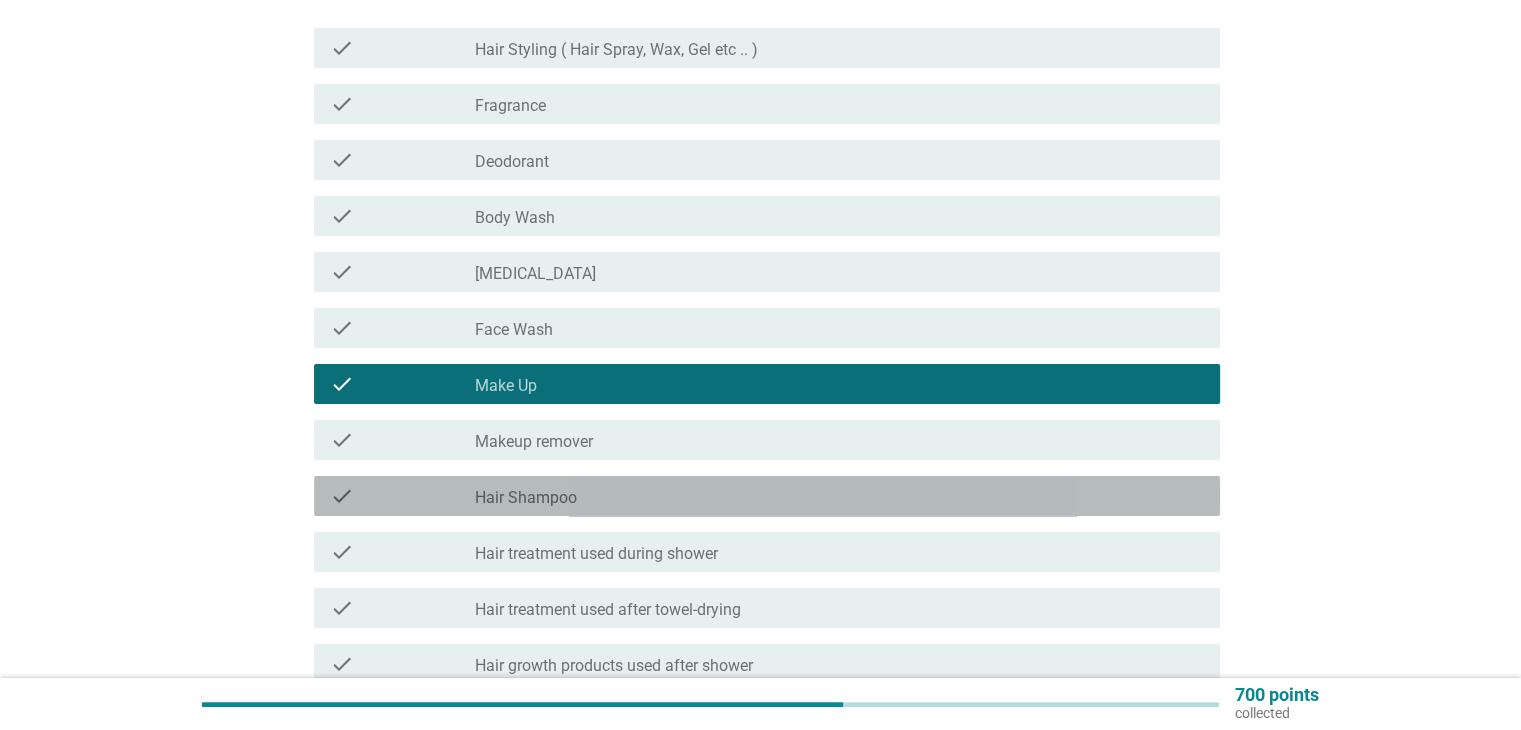 click on "check_box_outline_blank Hair Shampoo" at bounding box center [839, 496] 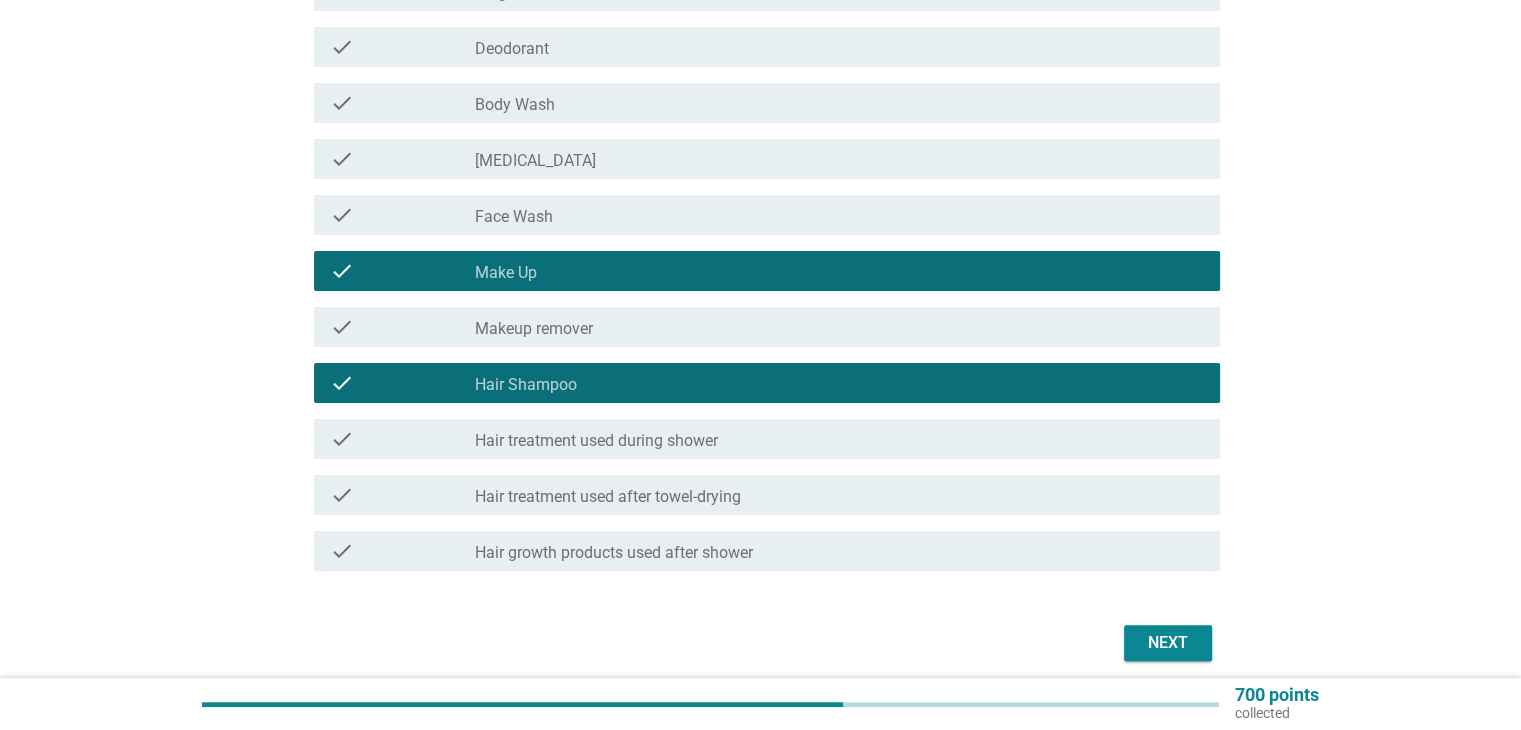 scroll, scrollTop: 398, scrollLeft: 0, axis: vertical 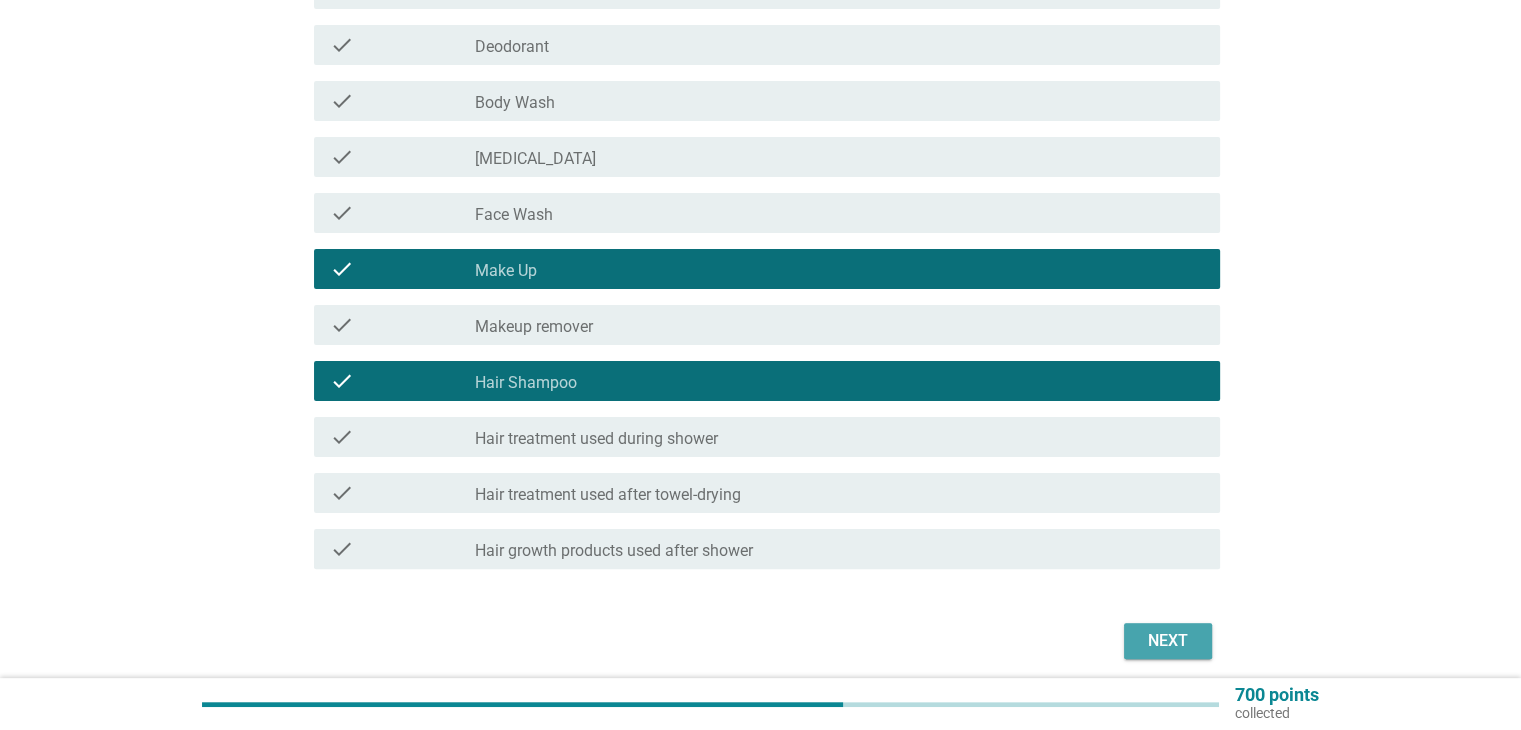 click on "Next" at bounding box center (1168, 641) 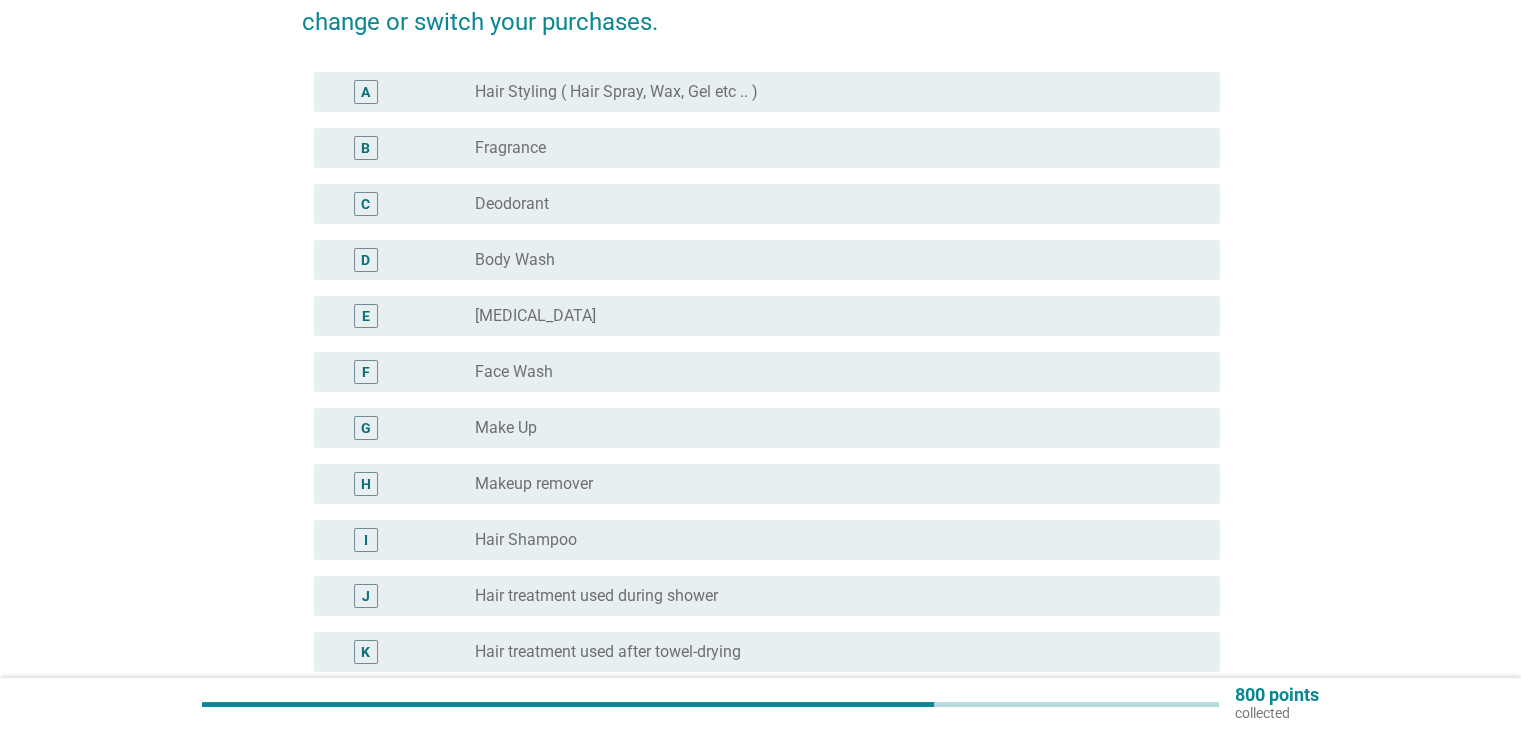 scroll, scrollTop: 245, scrollLeft: 0, axis: vertical 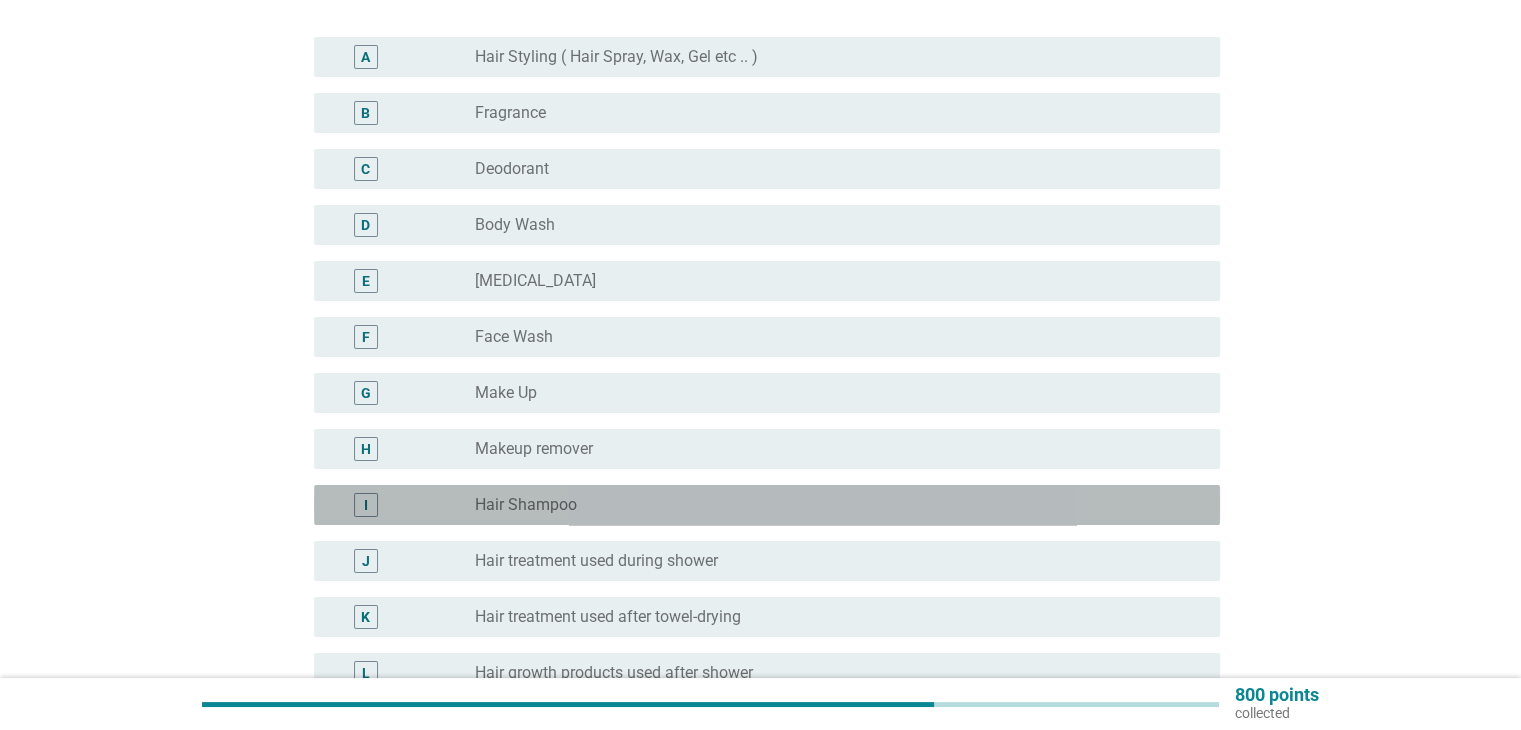 click on "radio_button_unchecked Hair Shampoo" at bounding box center [831, 505] 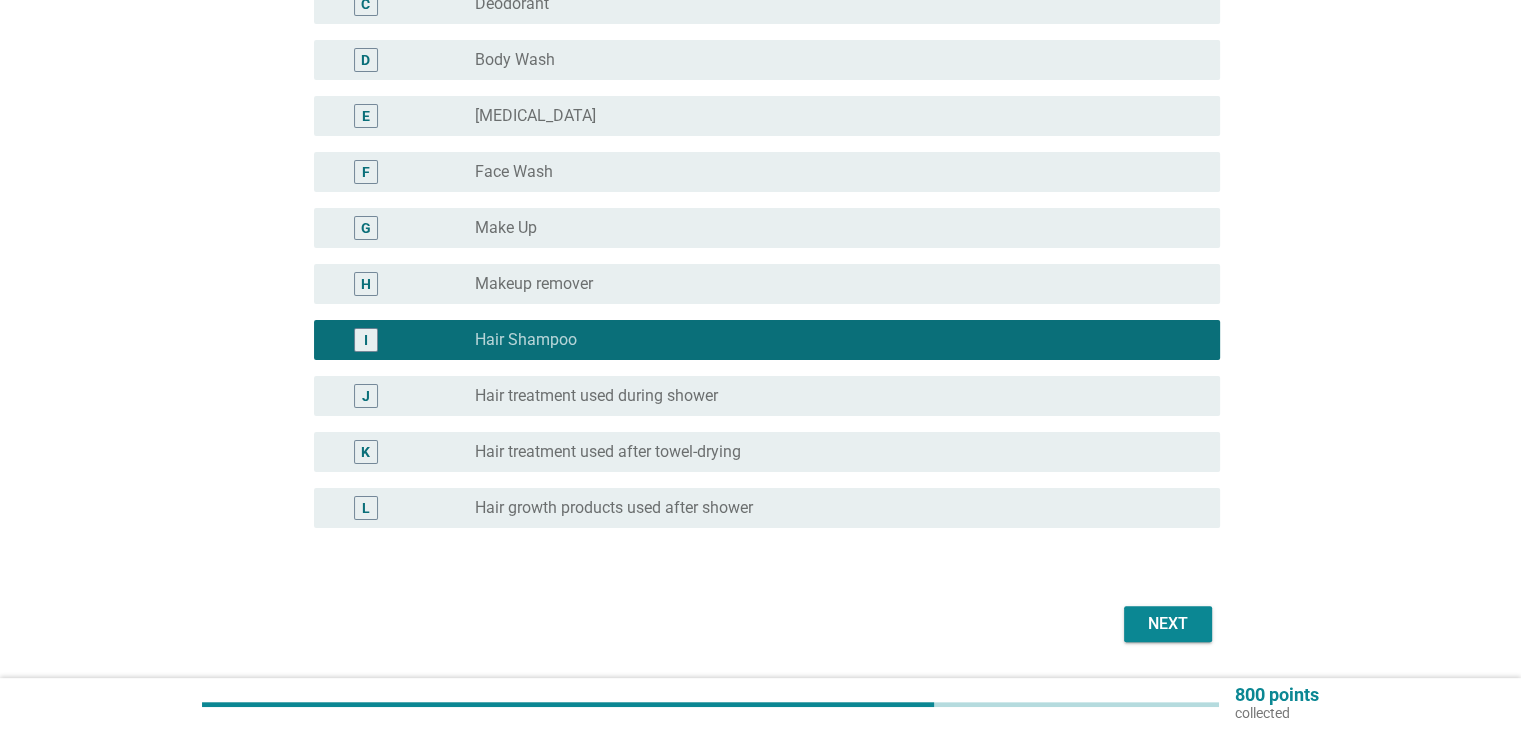 scroll, scrollTop: 411, scrollLeft: 0, axis: vertical 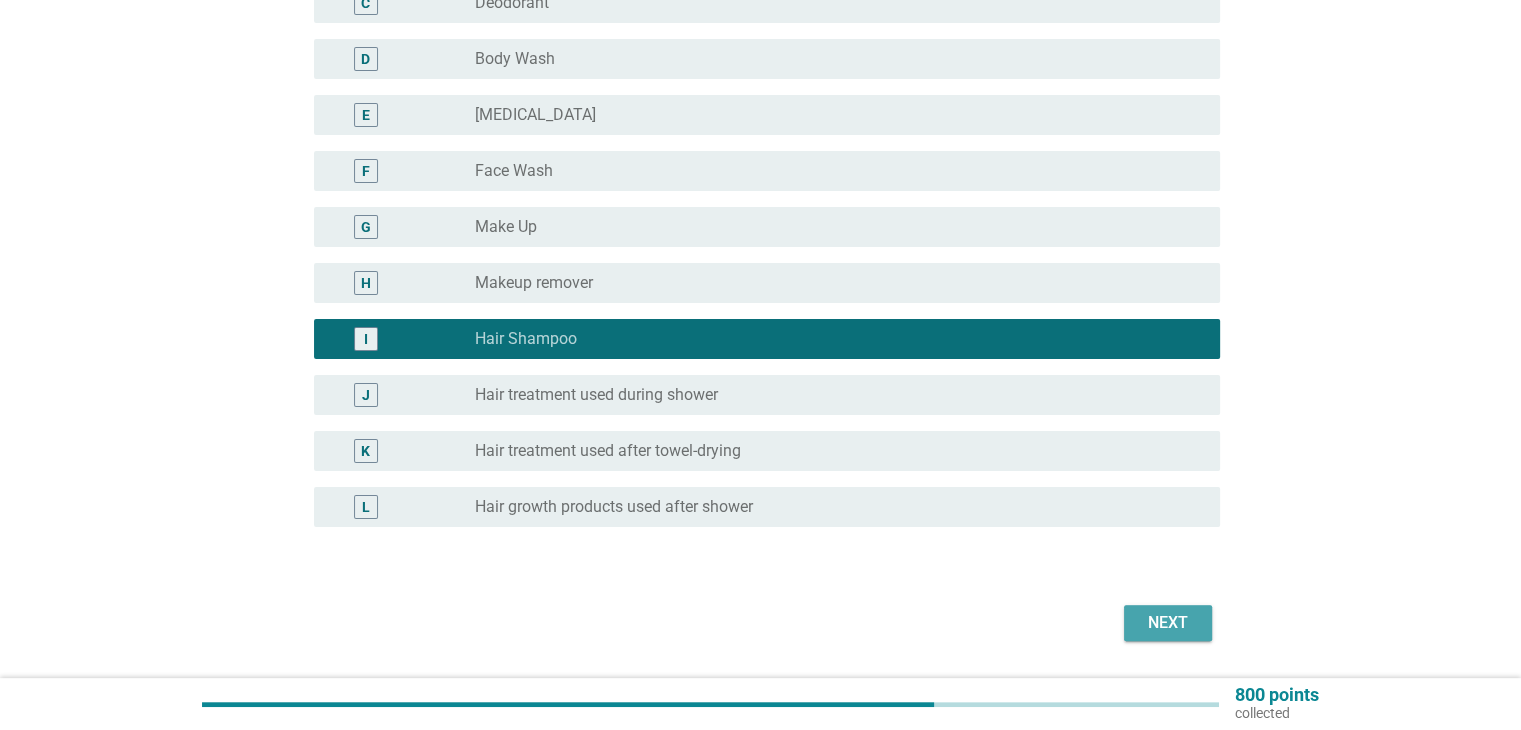 click on "Next" at bounding box center (1168, 623) 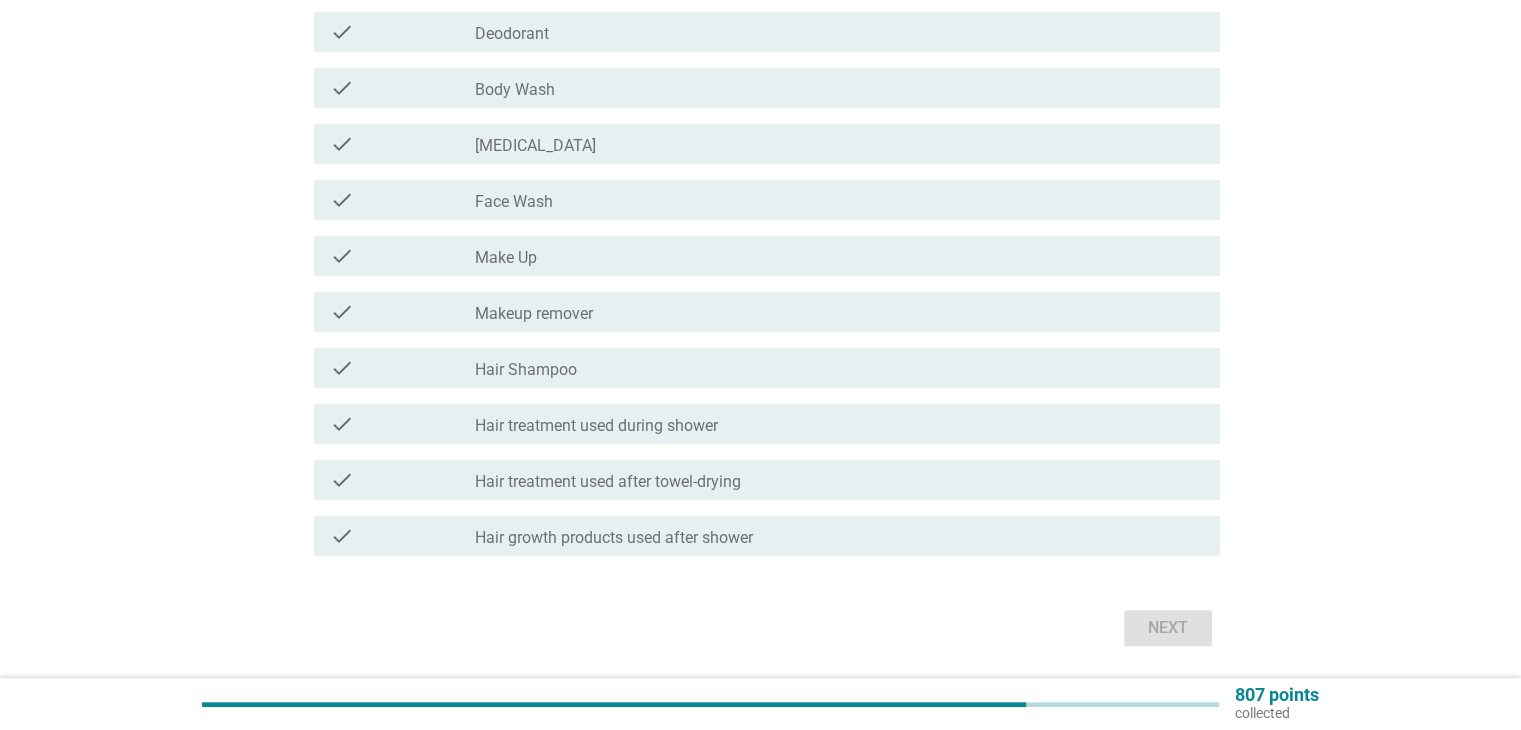 scroll, scrollTop: 0, scrollLeft: 0, axis: both 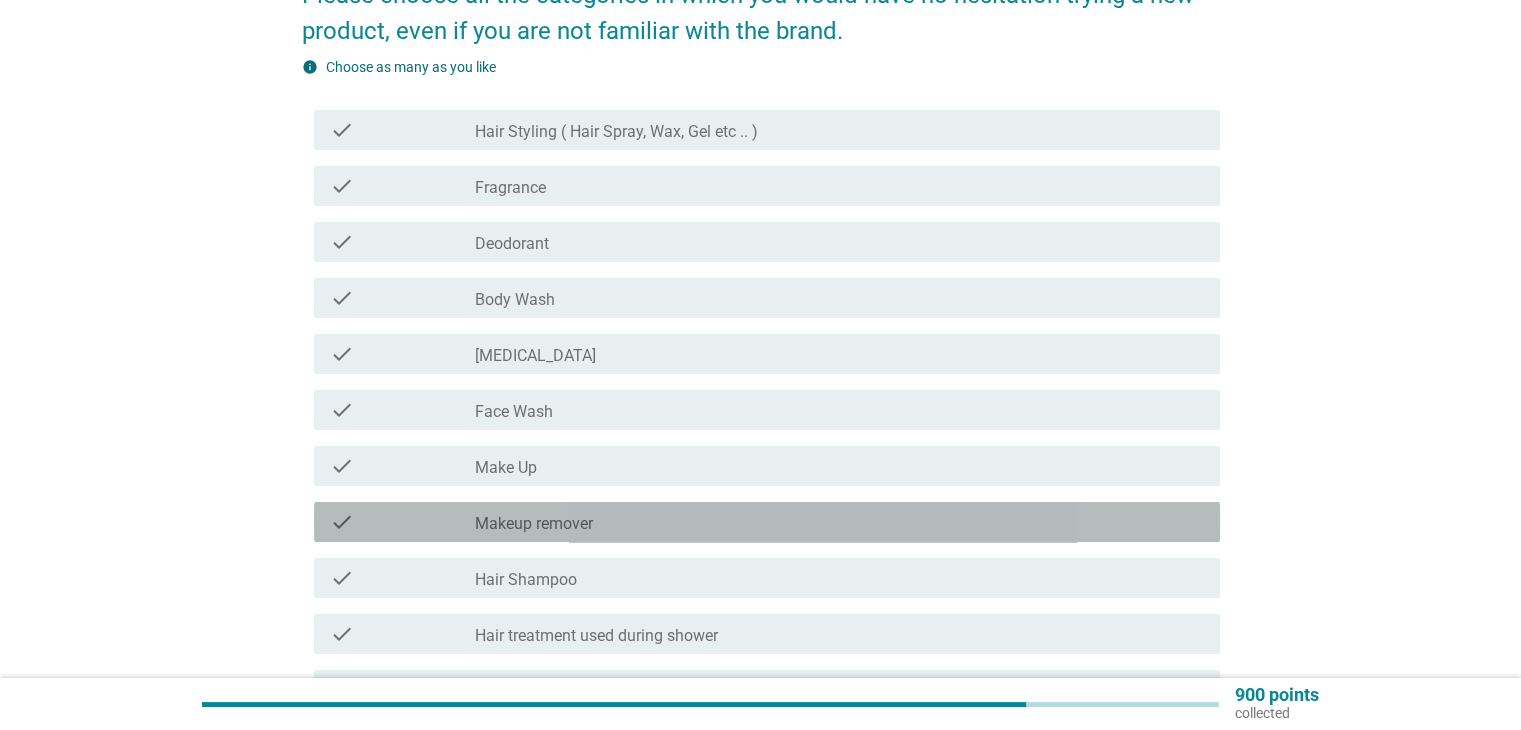 click on "check     check_box_outline_blank Makeup remover" at bounding box center (767, 522) 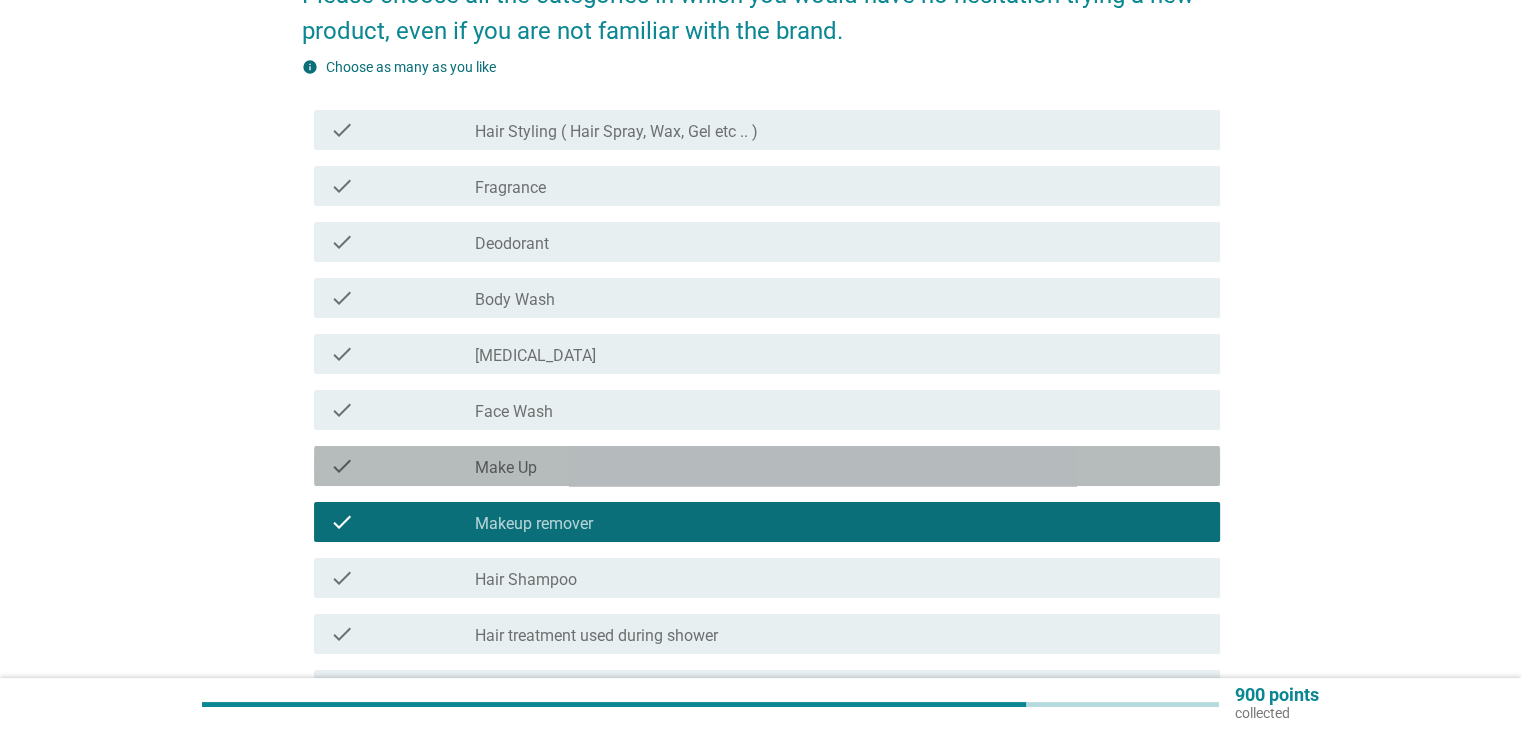 click on "check     check_box_outline_blank Make Up" at bounding box center [767, 466] 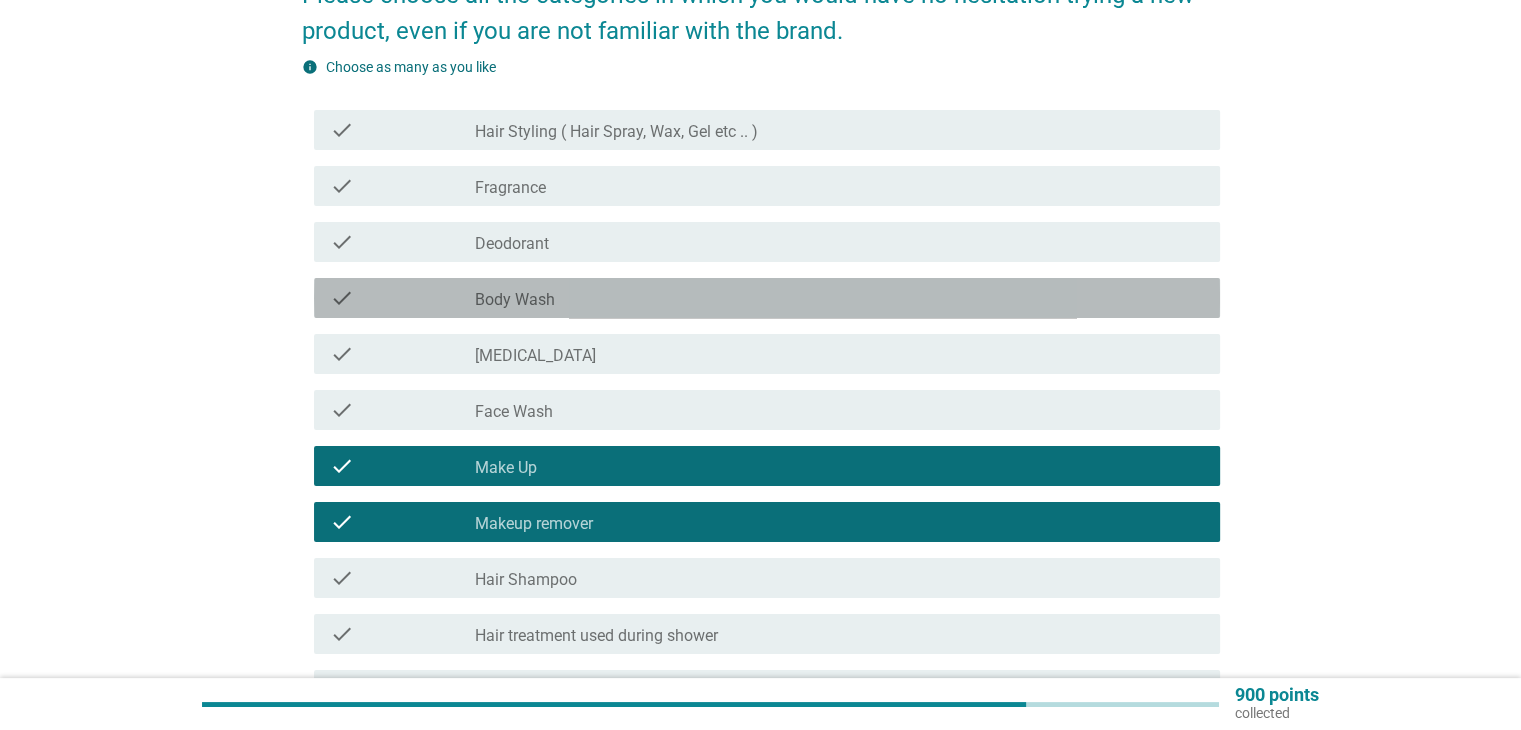 click on "check_box_outline_blank Body Wash" at bounding box center [839, 298] 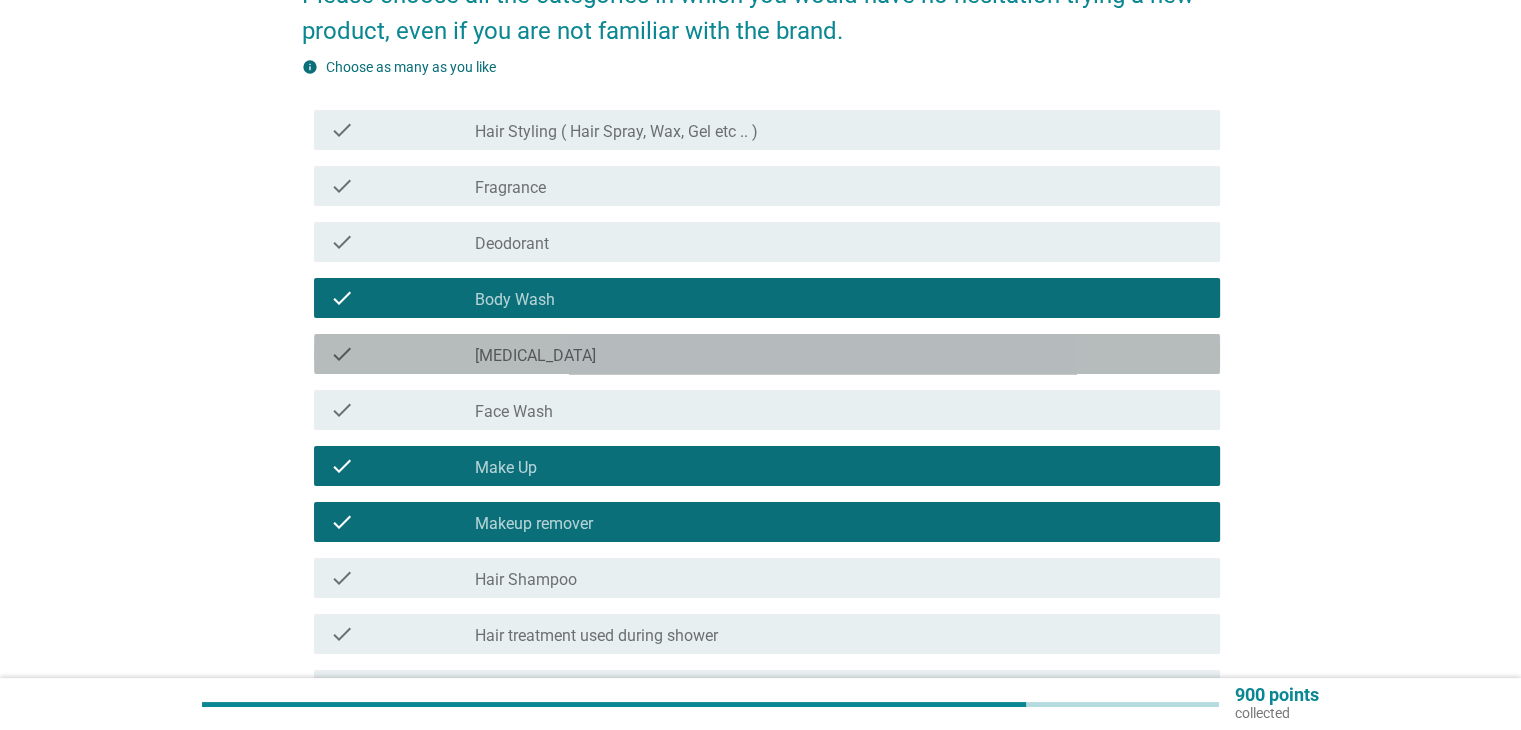 click on "check_box_outline_blank [MEDICAL_DATA]" at bounding box center [839, 354] 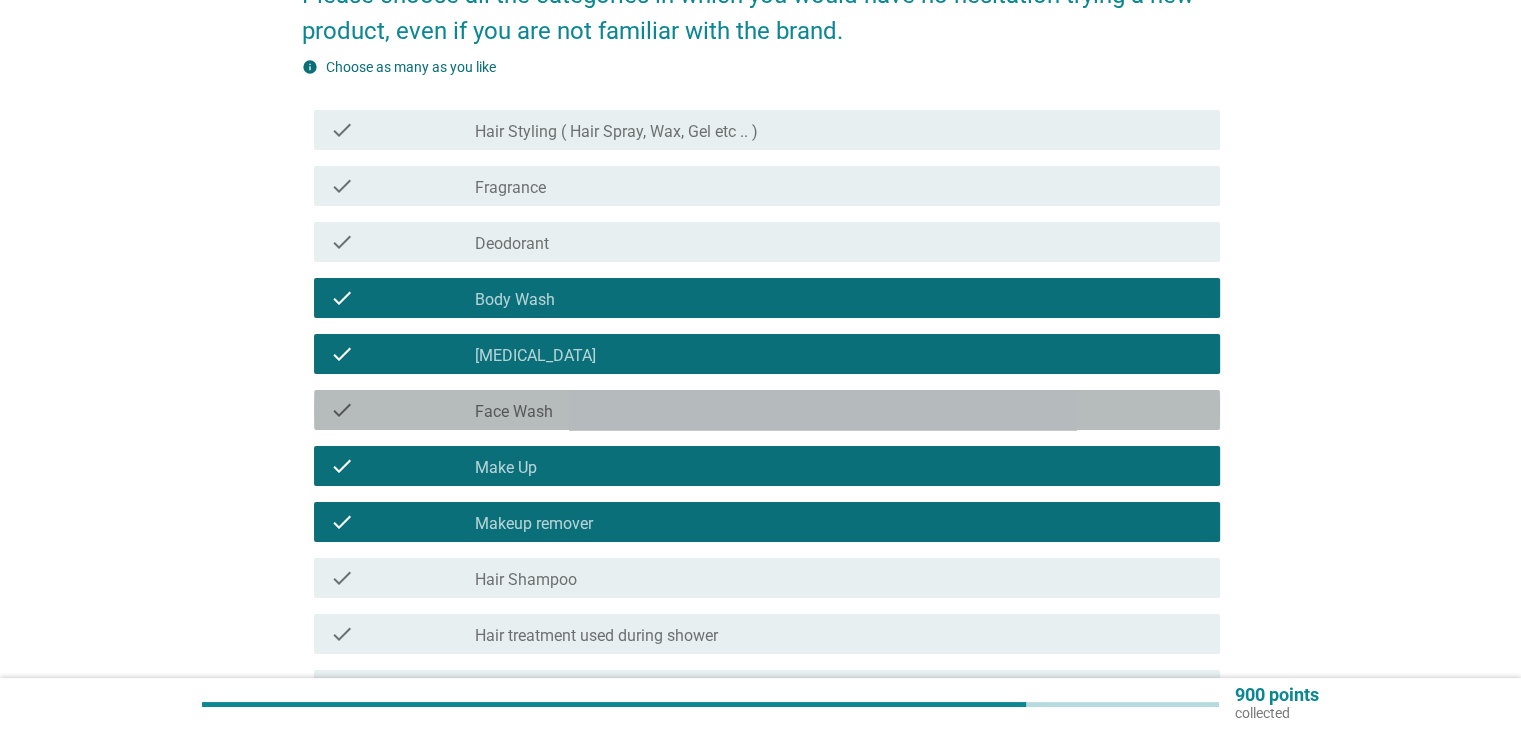 click on "check     check_box_outline_blank Face Wash" at bounding box center [767, 410] 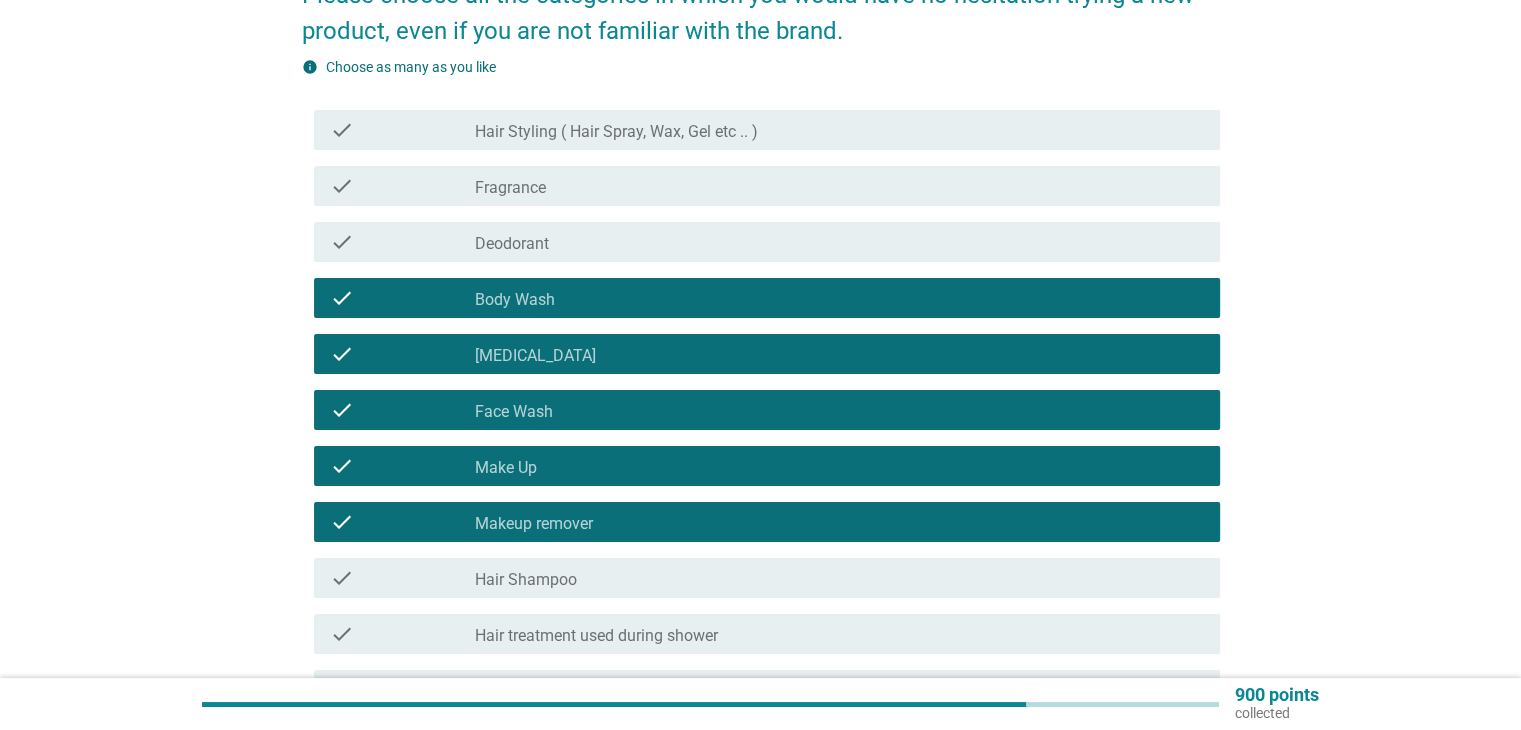 scroll, scrollTop: 415, scrollLeft: 0, axis: vertical 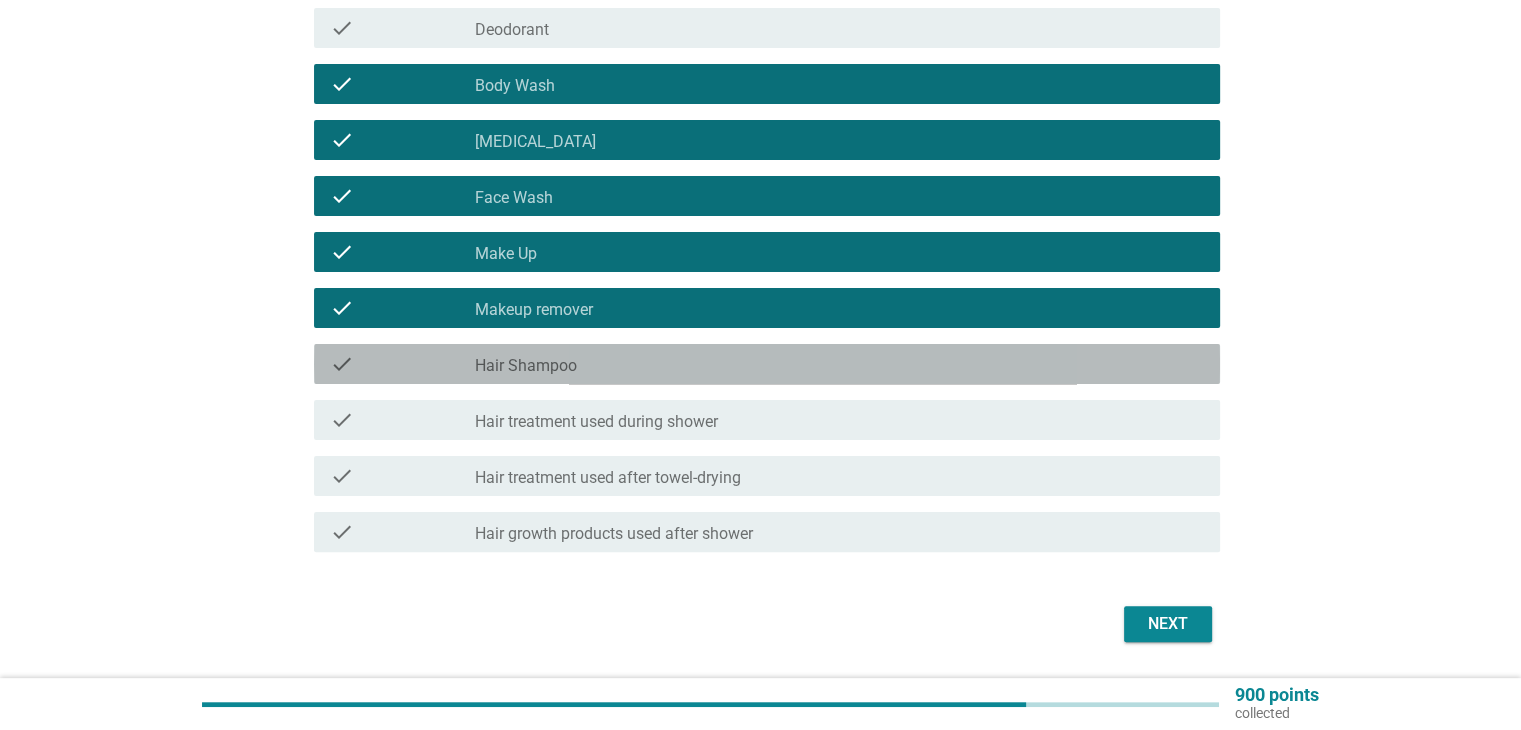 click on "check_box_outline_blank Hair Shampoo" at bounding box center [839, 364] 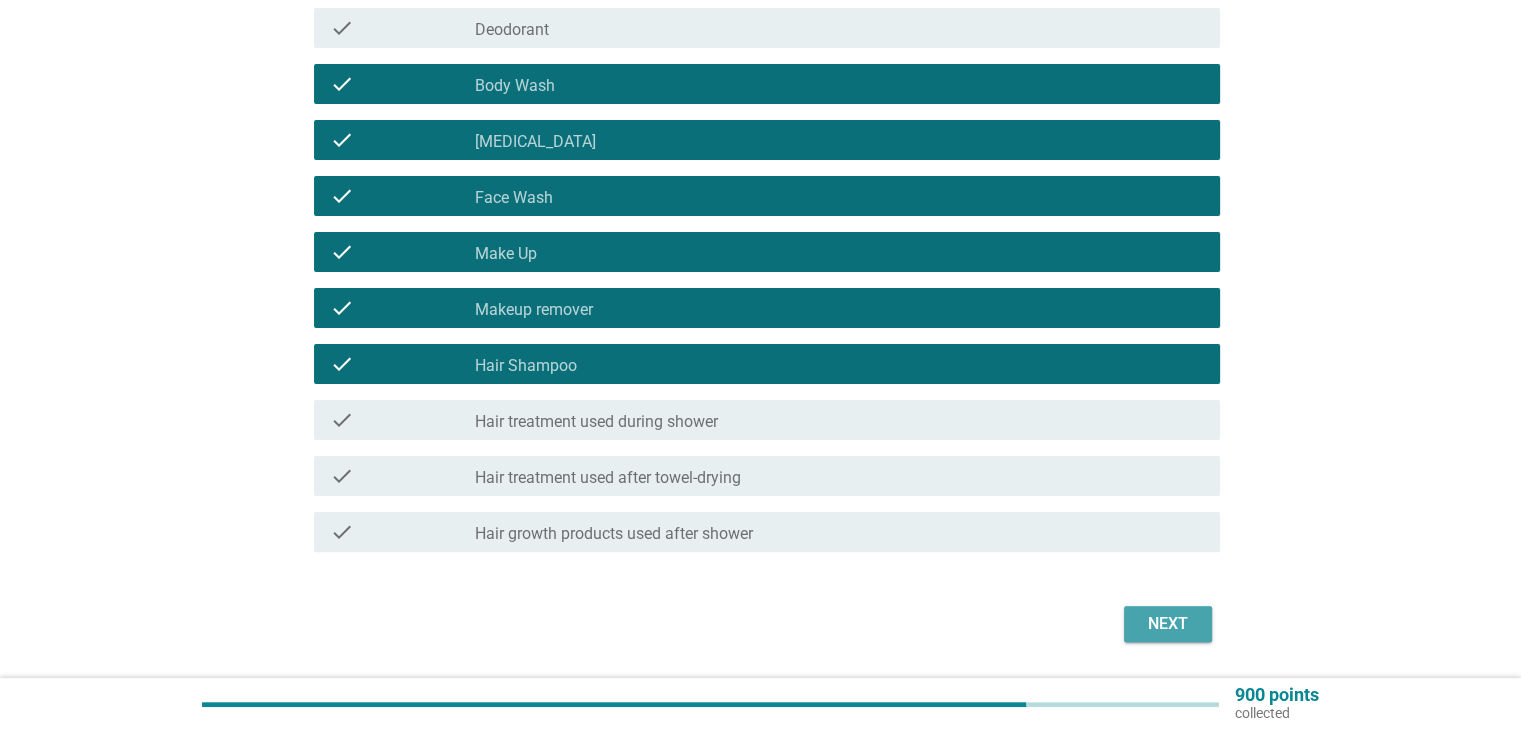 click on "Next" at bounding box center (1168, 624) 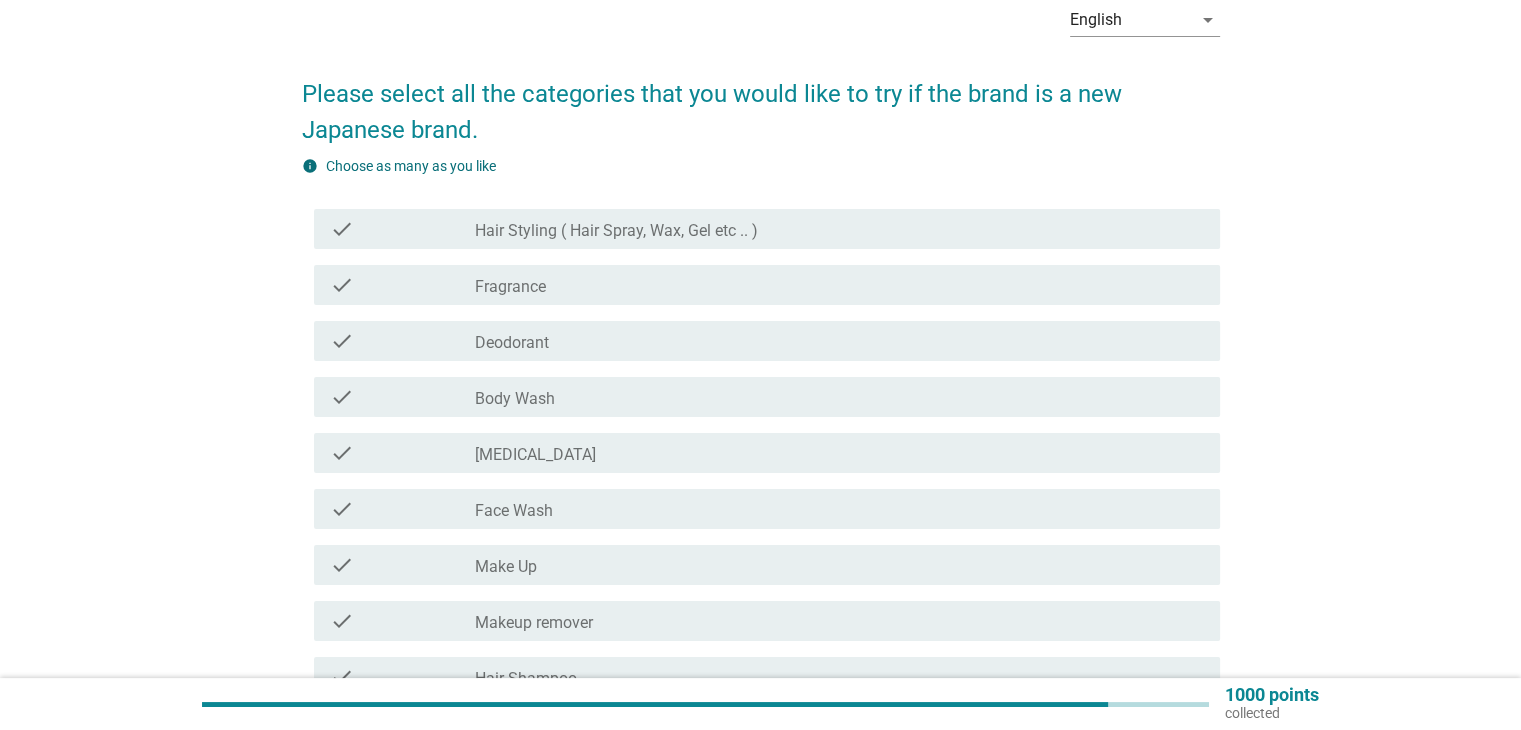 scroll, scrollTop: 104, scrollLeft: 0, axis: vertical 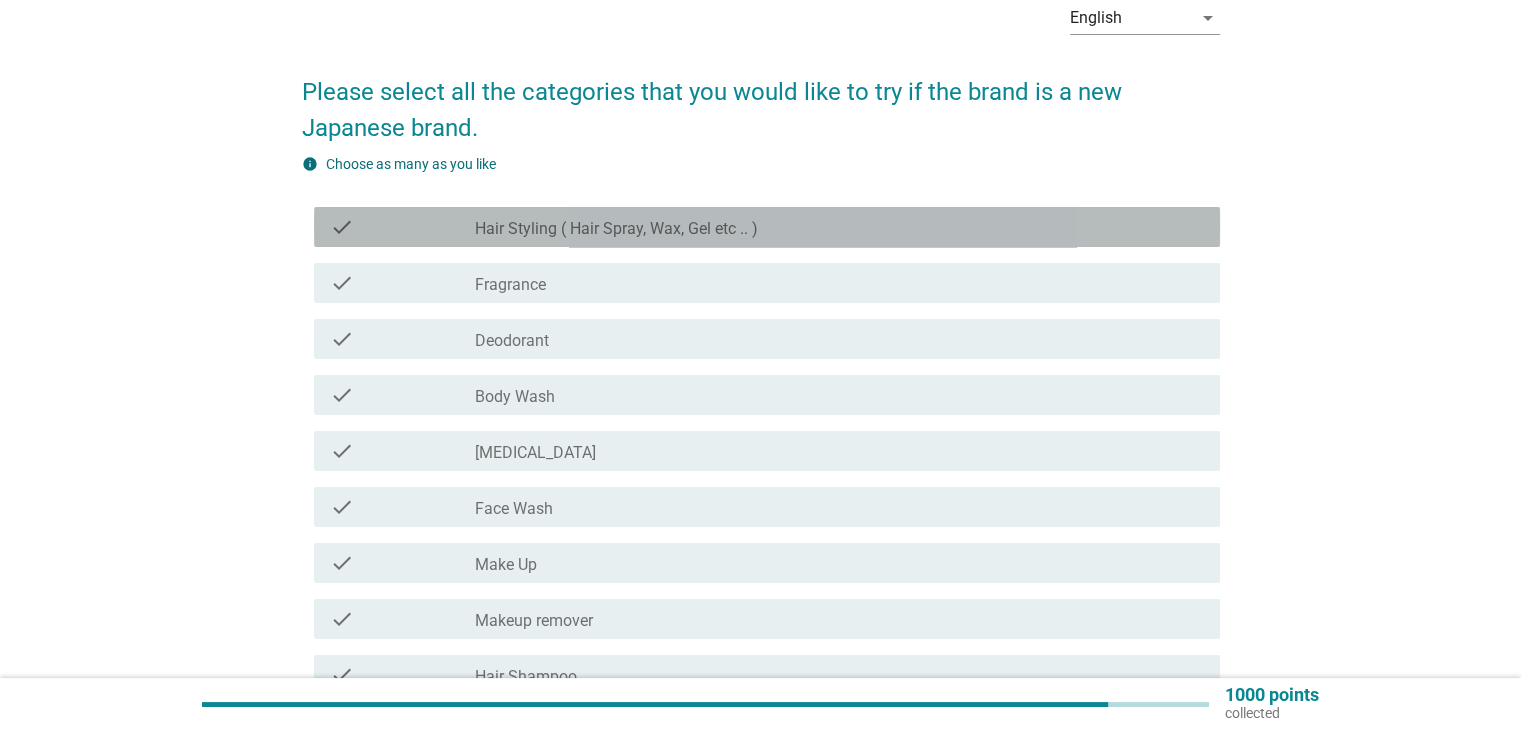 click on "check_box_outline_blank Hair Styling ( Hair Spray, Wax, Gel etc .. )" at bounding box center [839, 227] 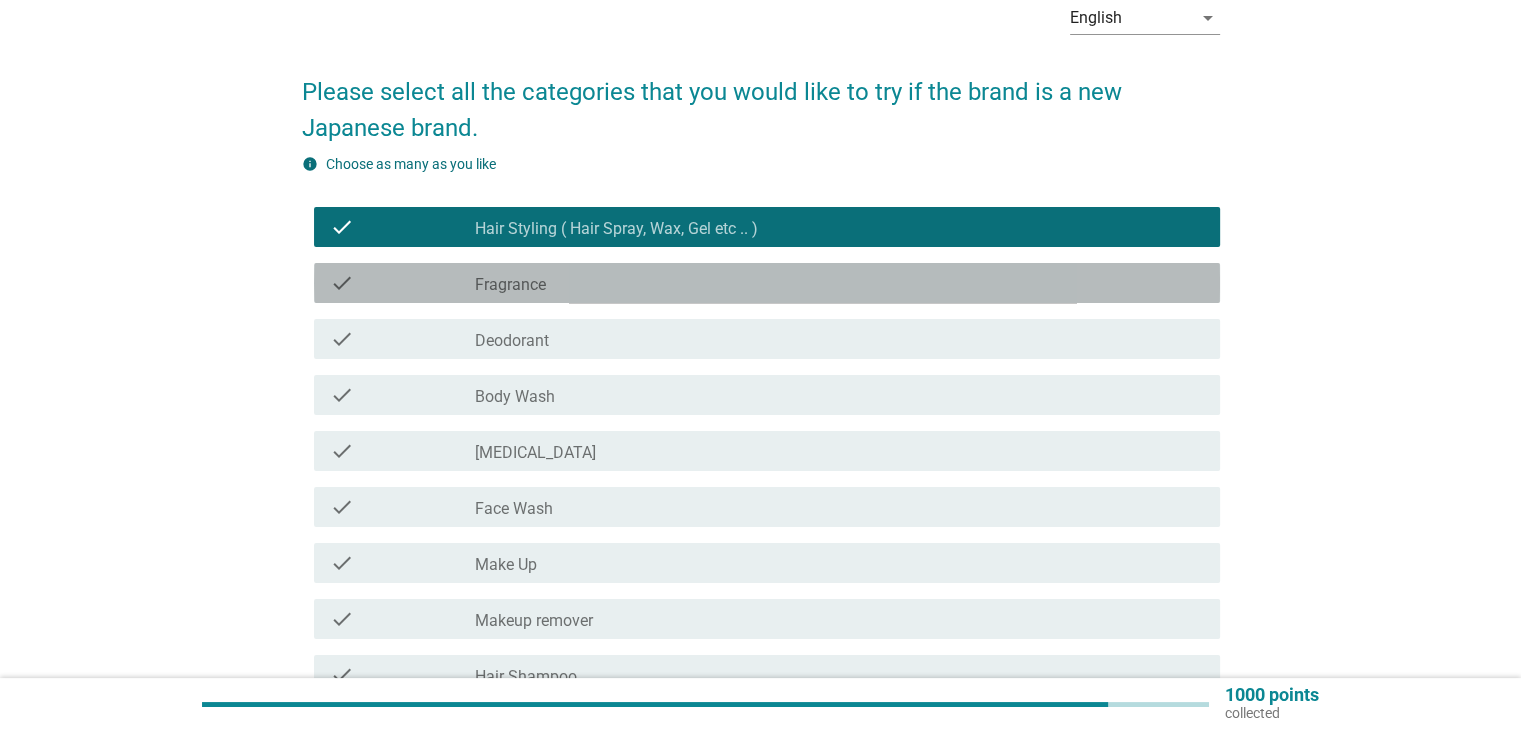 click on "check     check_box_outline_blank Fragrance" at bounding box center [767, 283] 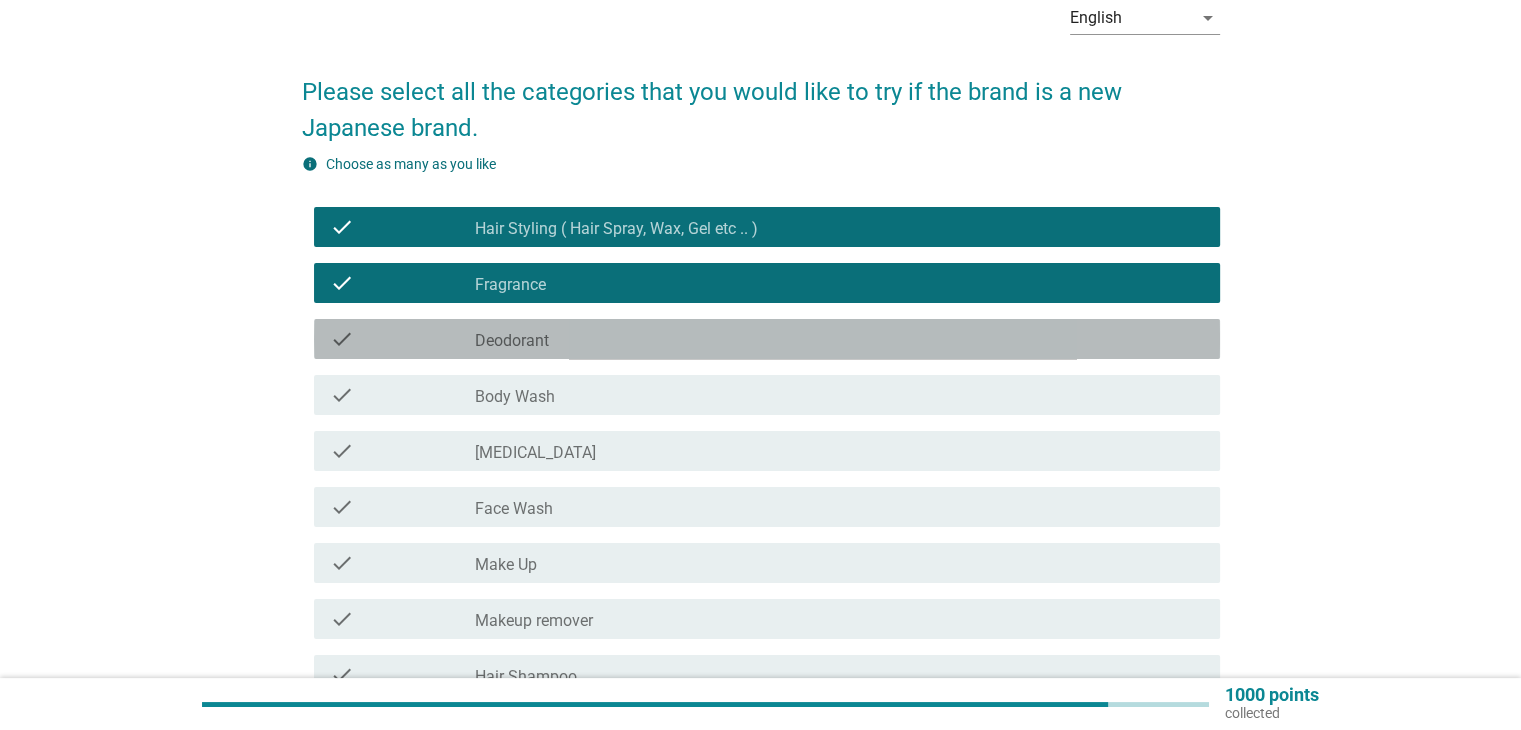 click on "check_box_outline_blank Deodorant" at bounding box center (839, 339) 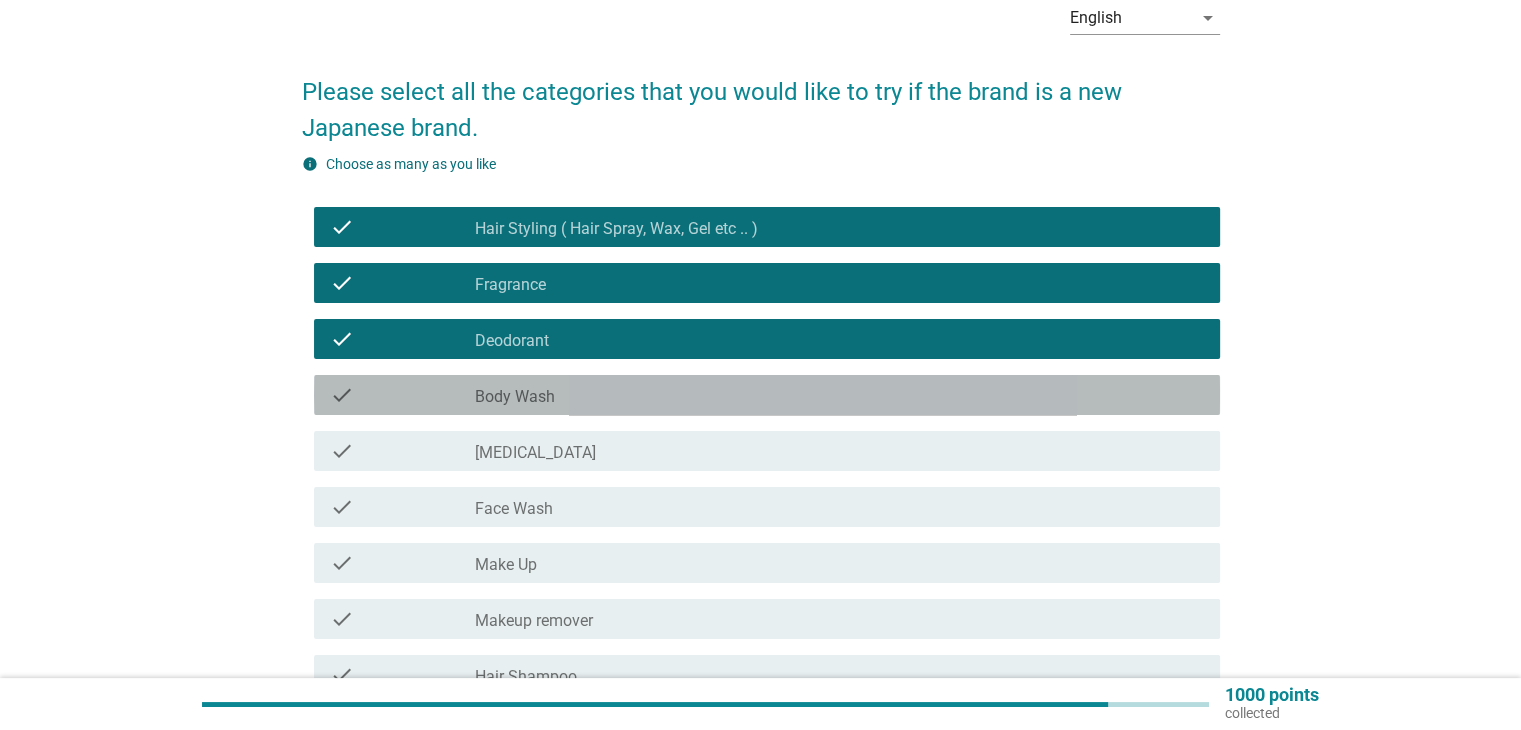 click on "check_box_outline_blank Body Wash" at bounding box center (839, 395) 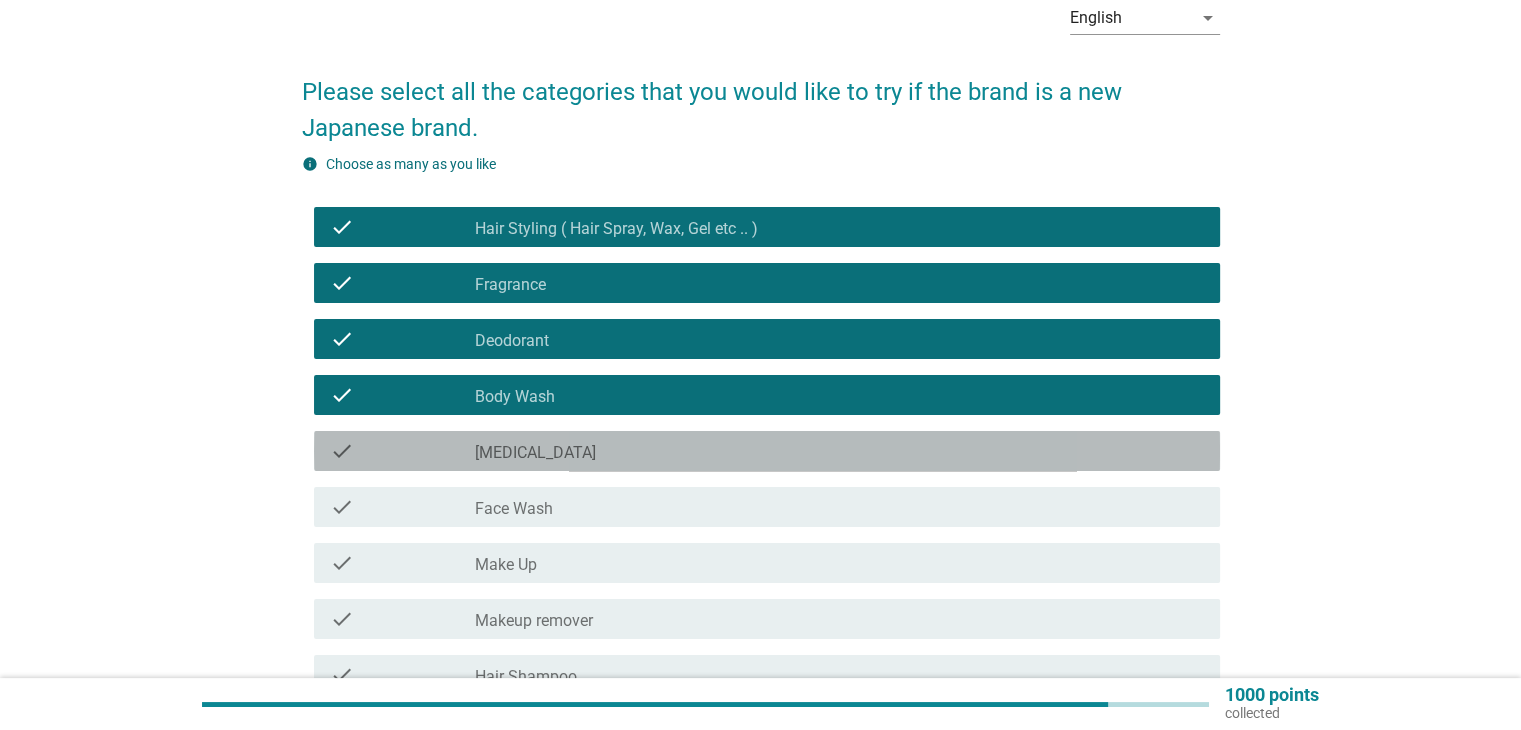 click on "check_box_outline_blank [MEDICAL_DATA]" at bounding box center [839, 451] 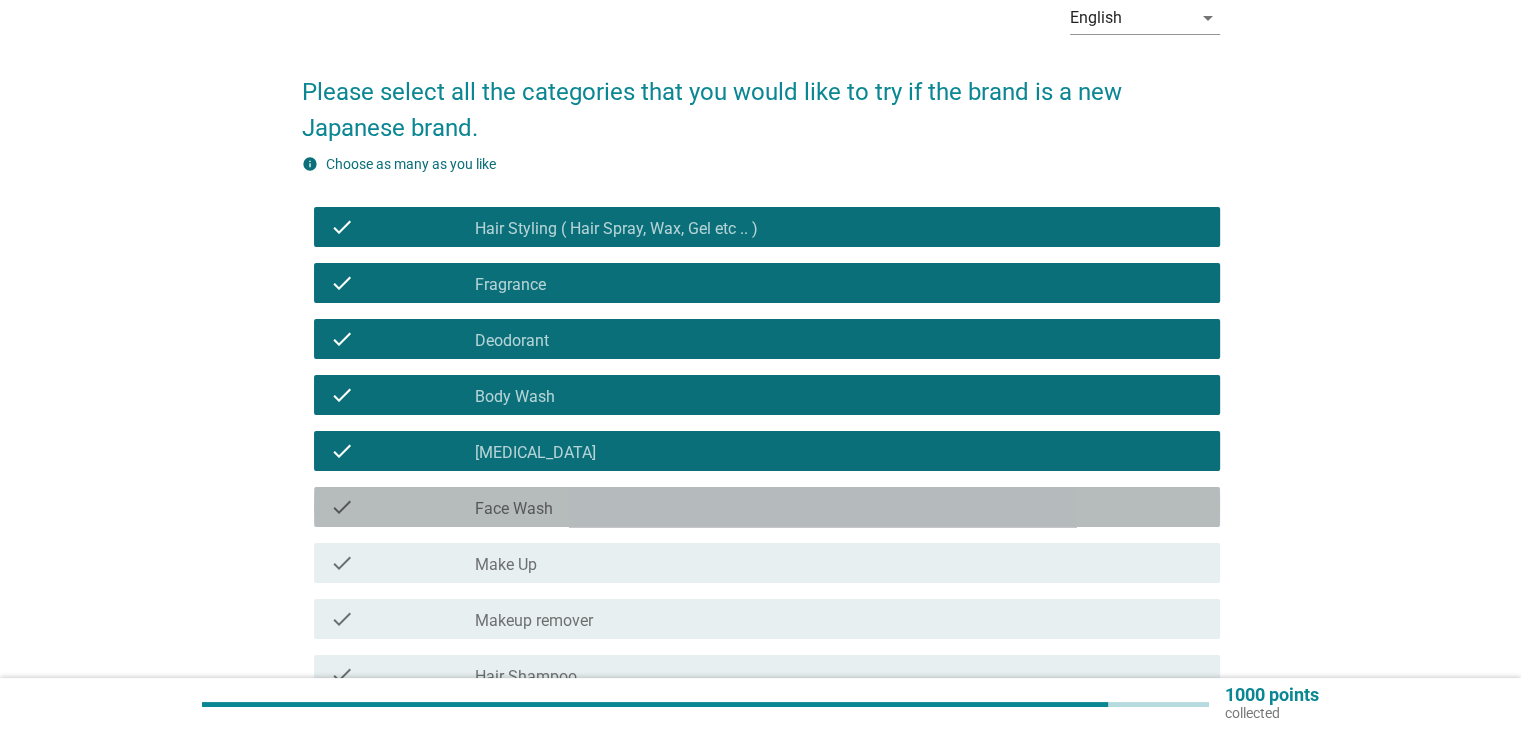 click on "check_box_outline_blank Face Wash" at bounding box center [839, 507] 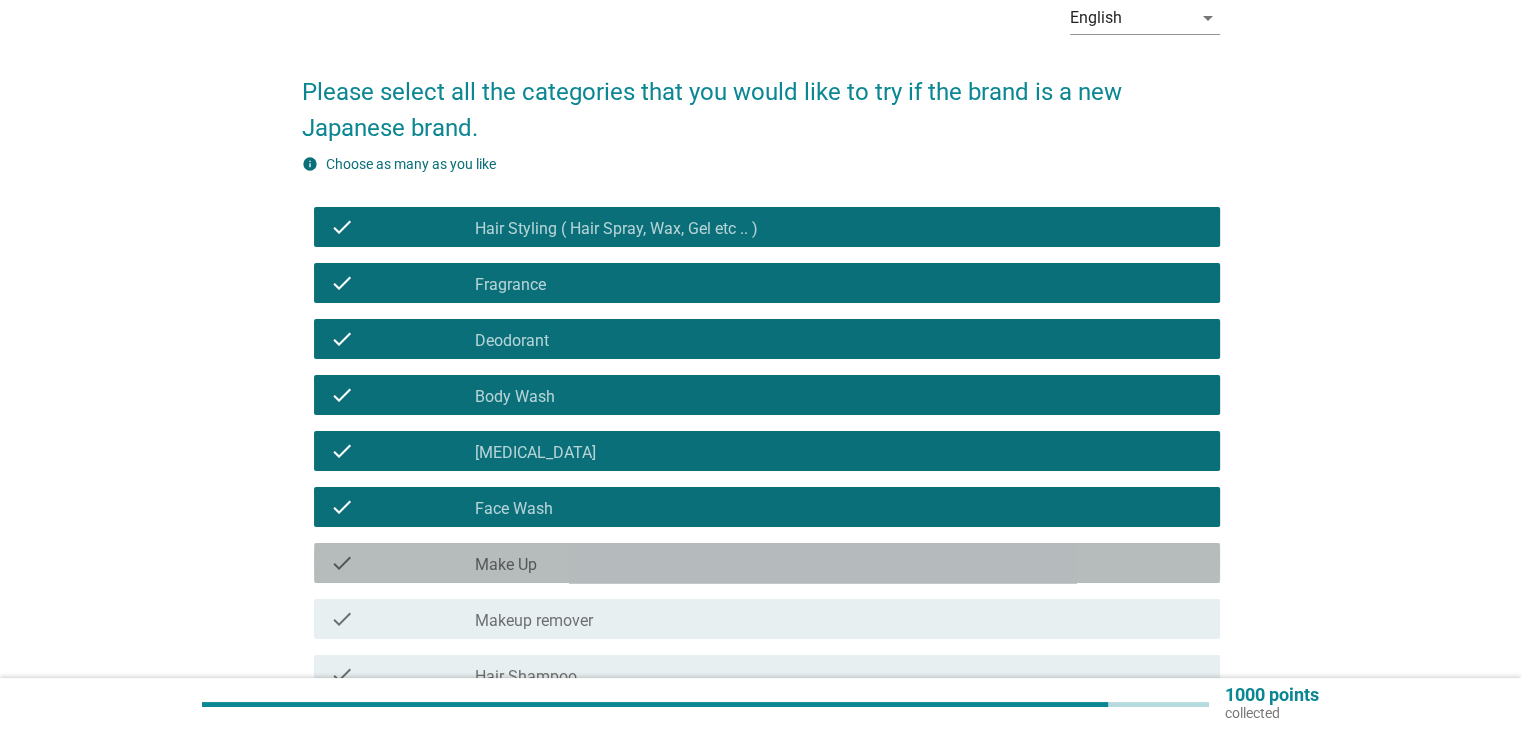 click on "check_box_outline_blank Make Up" at bounding box center [839, 563] 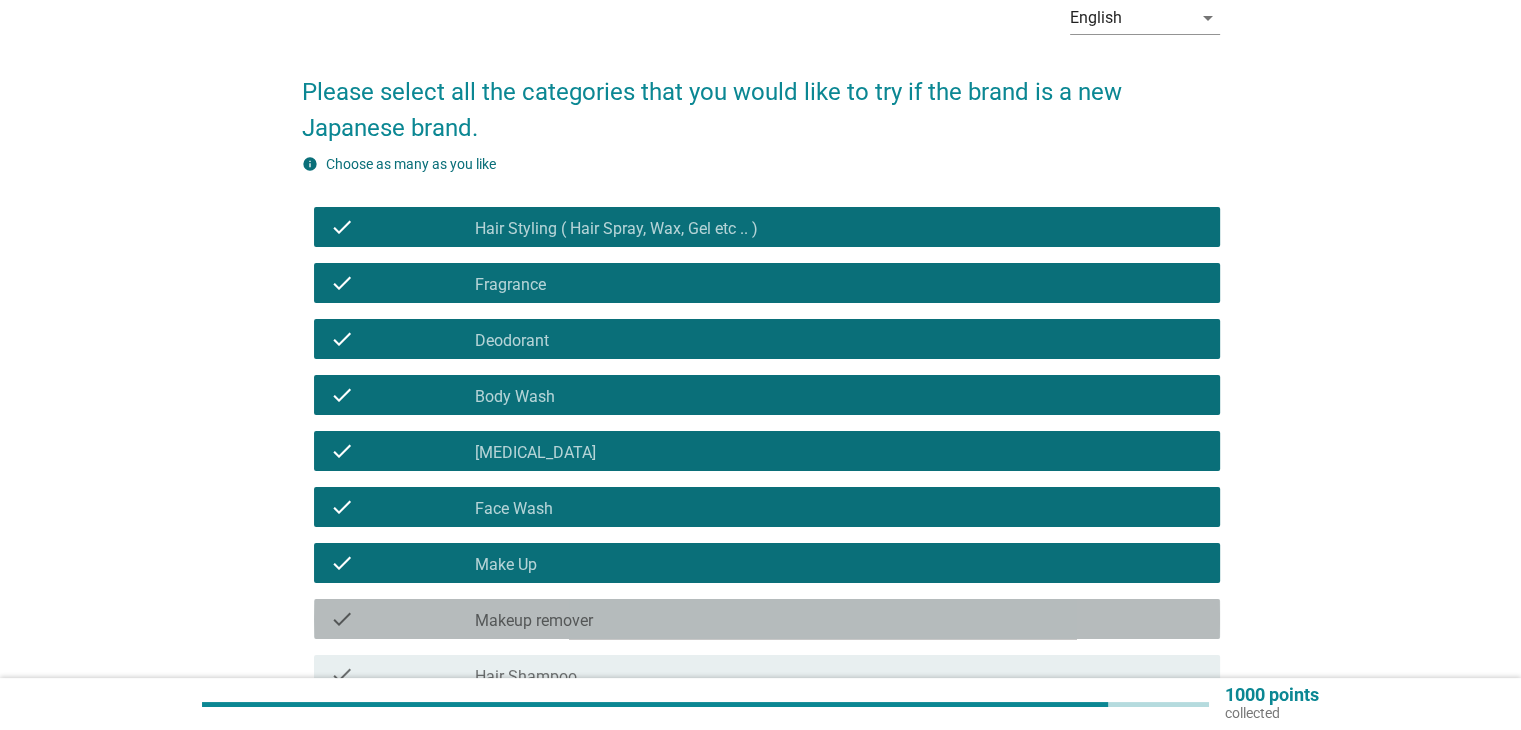 click on "check_box_outline_blank Makeup remover" at bounding box center [839, 619] 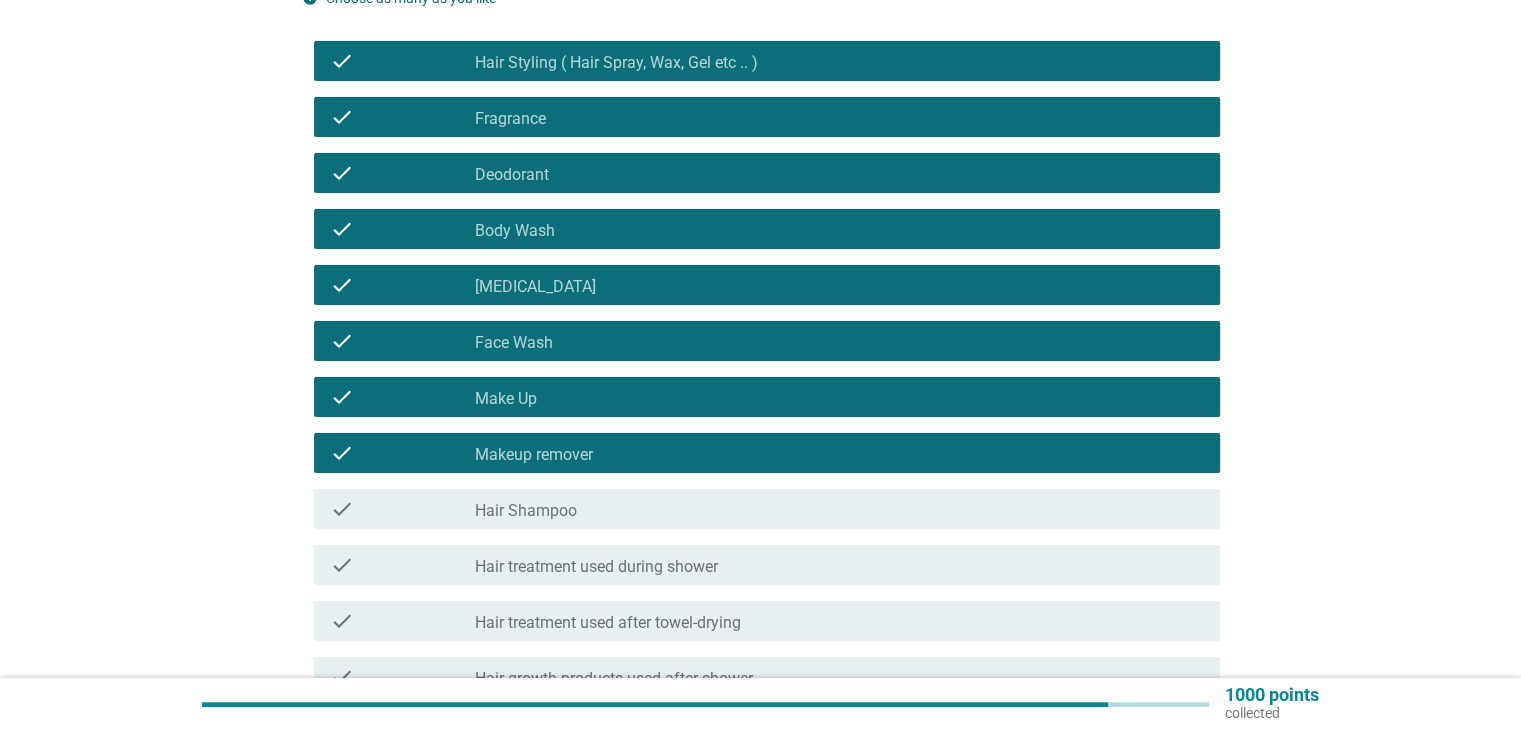scroll, scrollTop: 272, scrollLeft: 0, axis: vertical 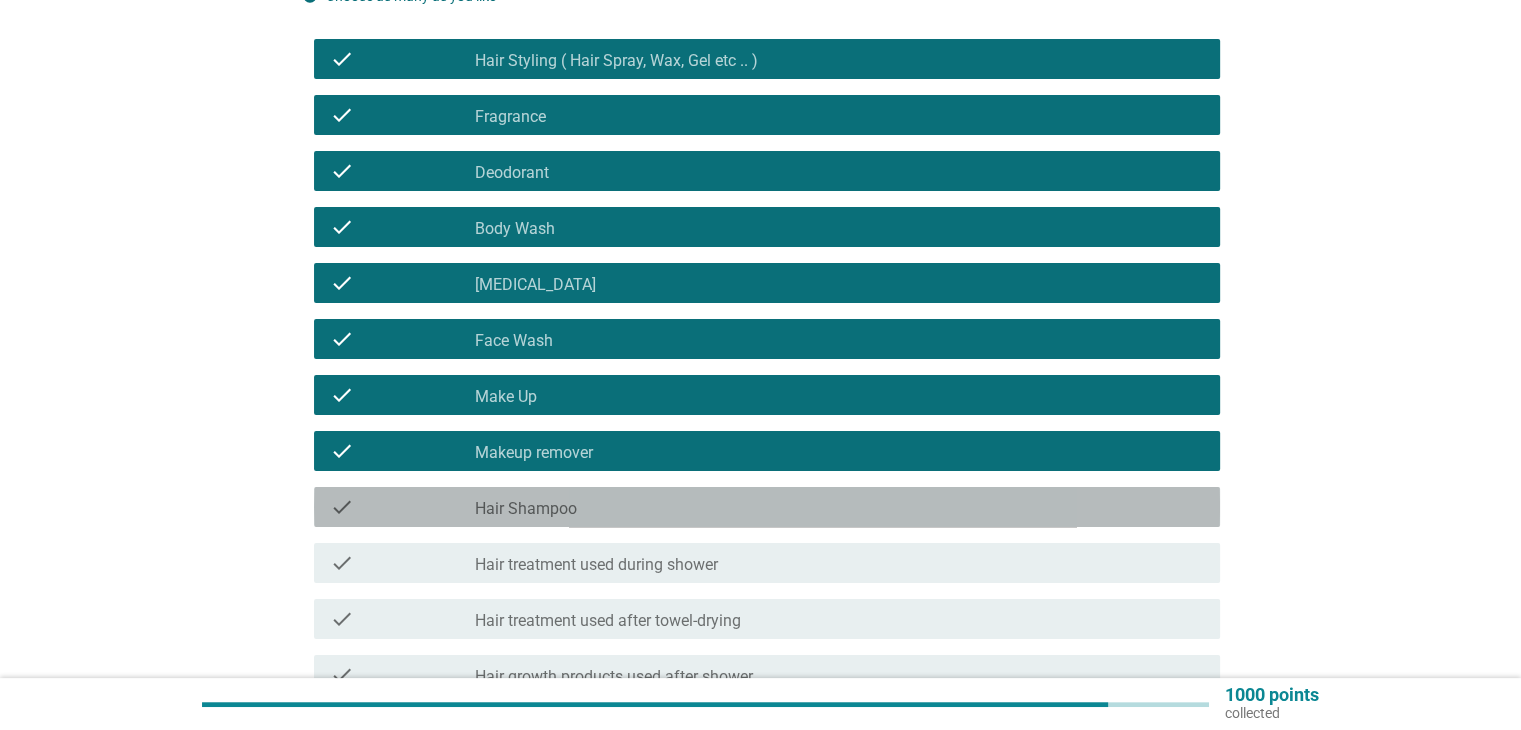 click on "check     check_box_outline_blank Hair Shampoo" at bounding box center [767, 507] 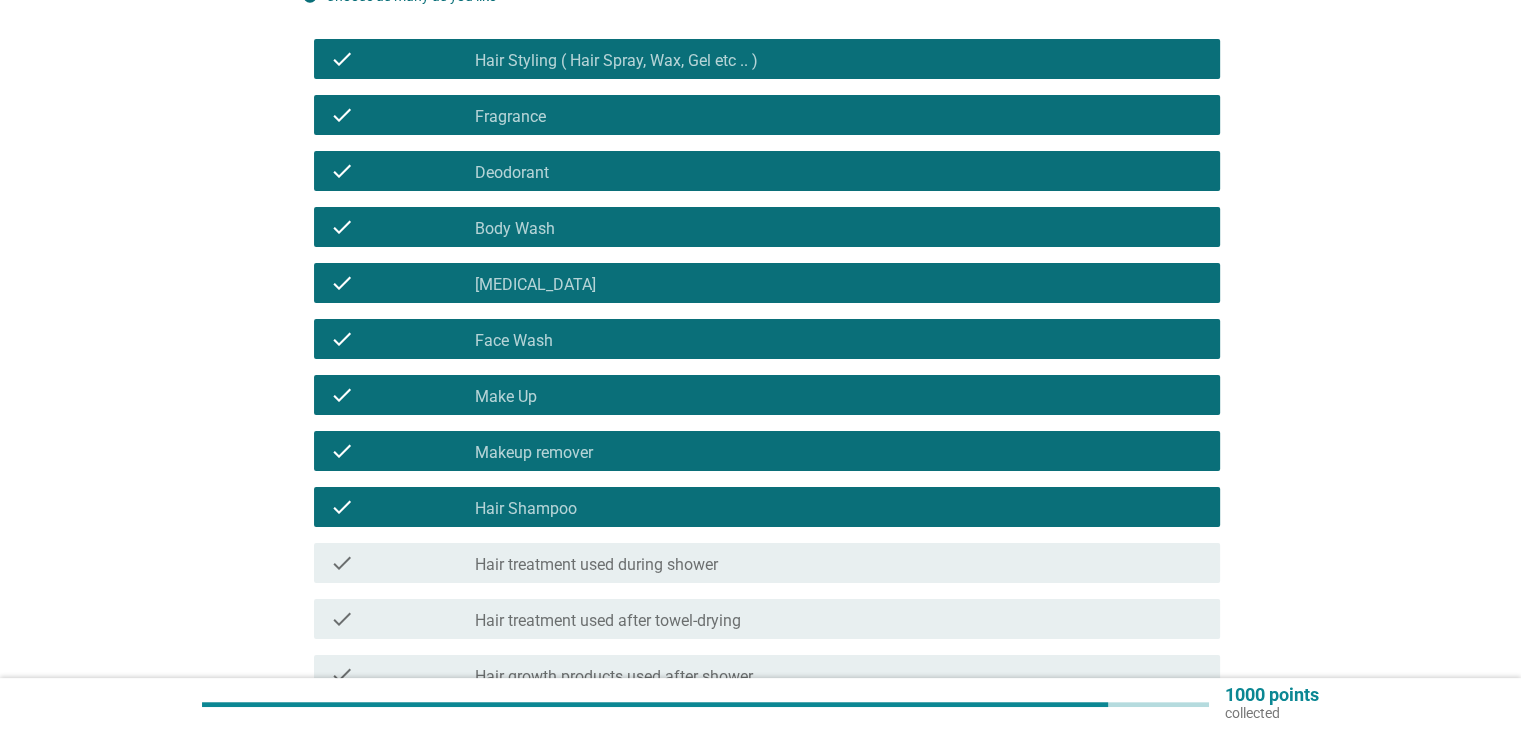 scroll, scrollTop: 475, scrollLeft: 0, axis: vertical 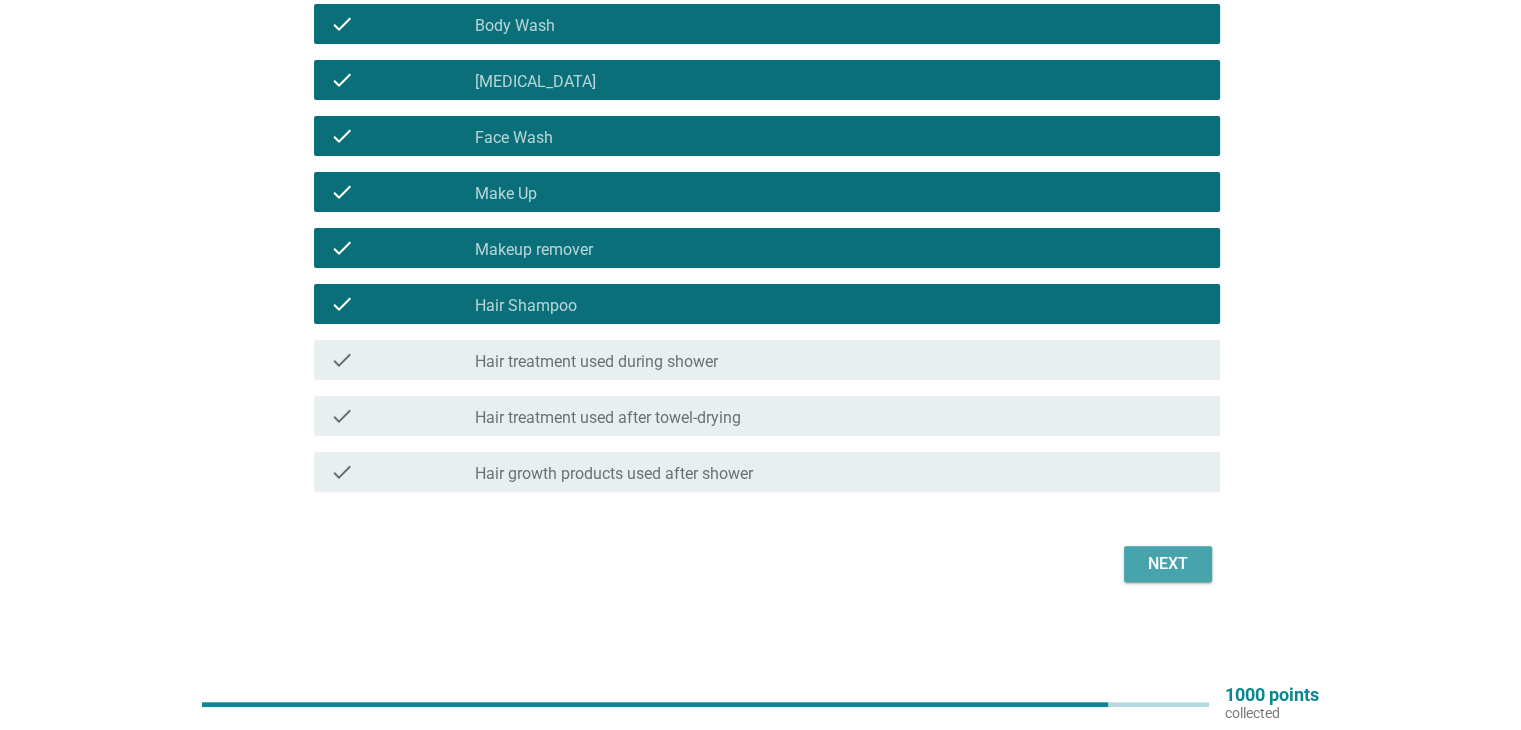 click on "Next" at bounding box center (1168, 564) 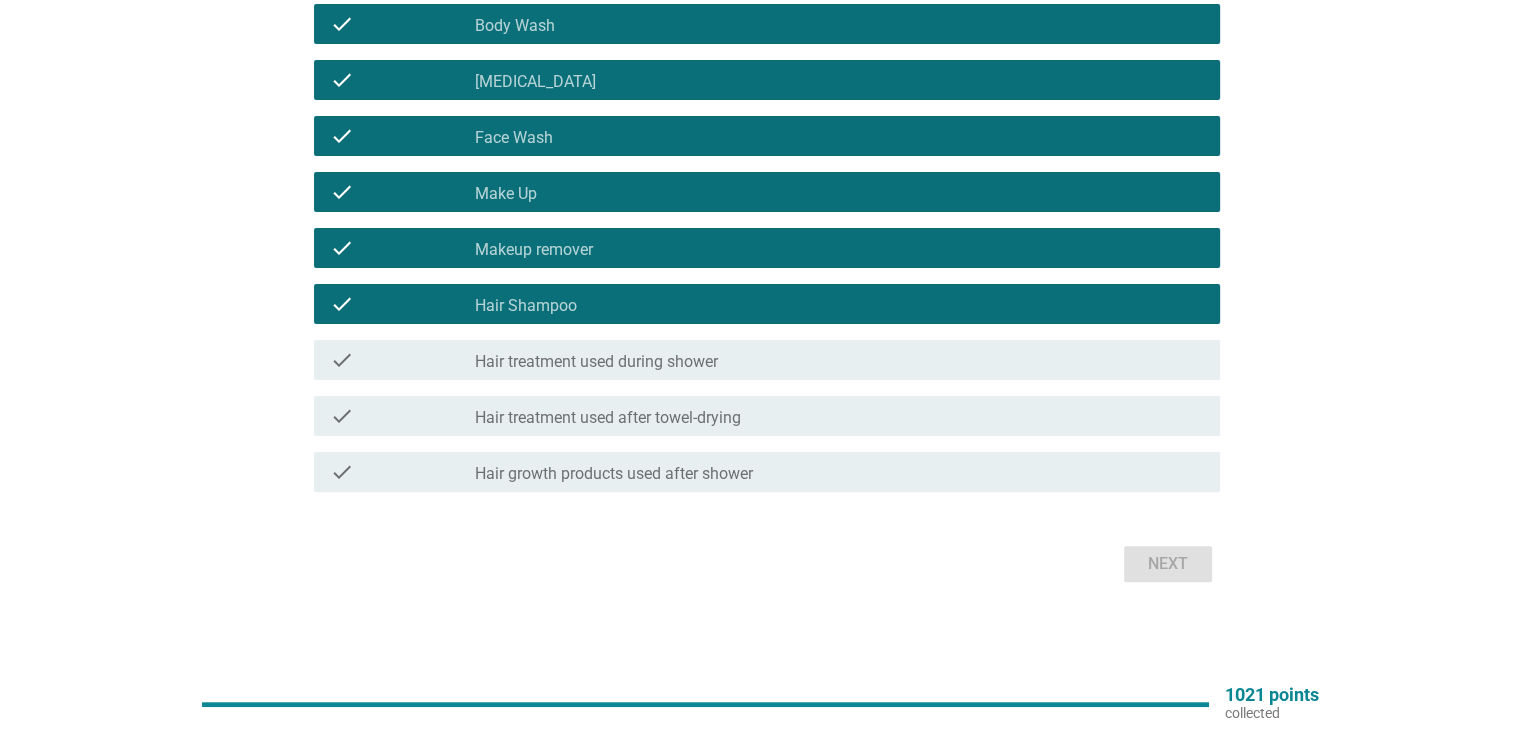 scroll, scrollTop: 0, scrollLeft: 0, axis: both 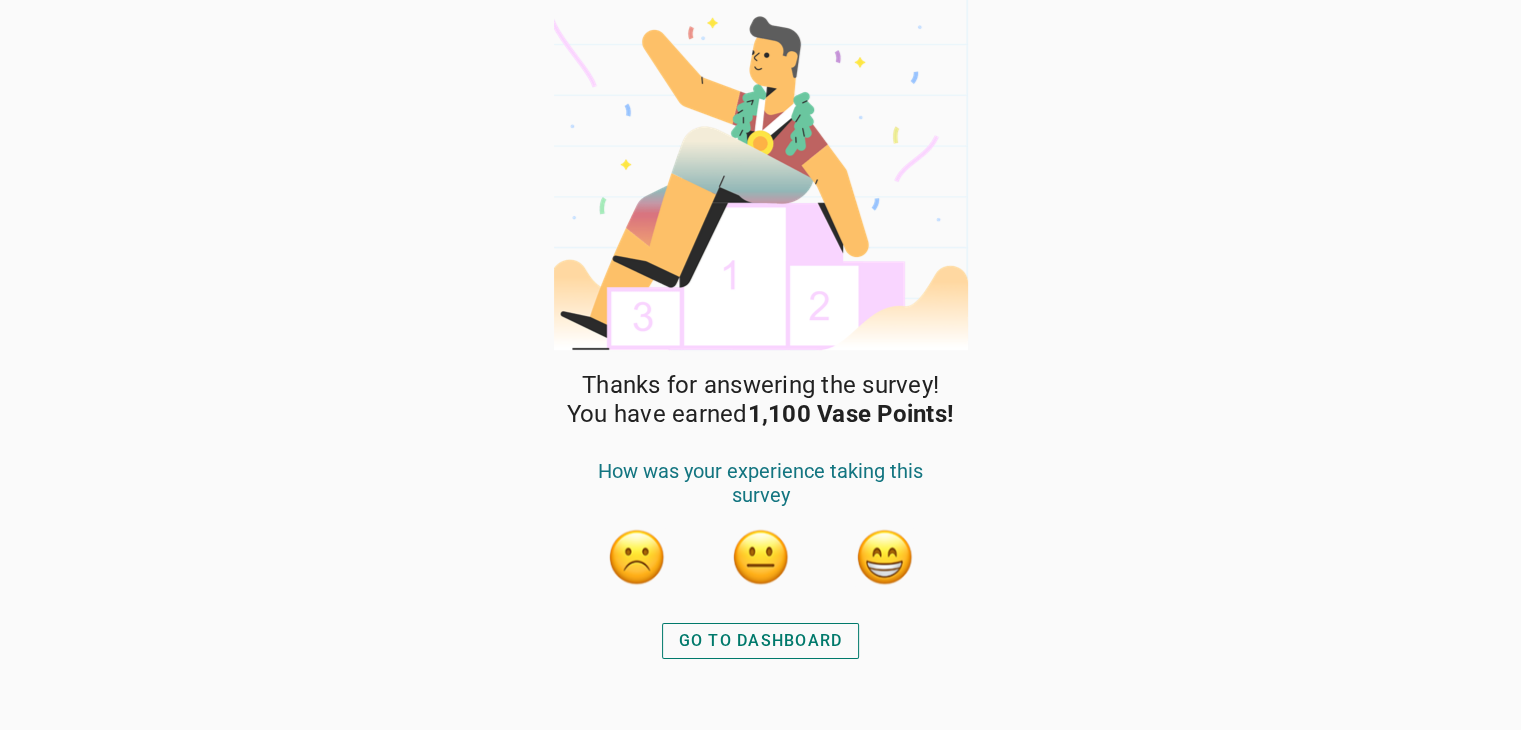 click at bounding box center (885, 557) 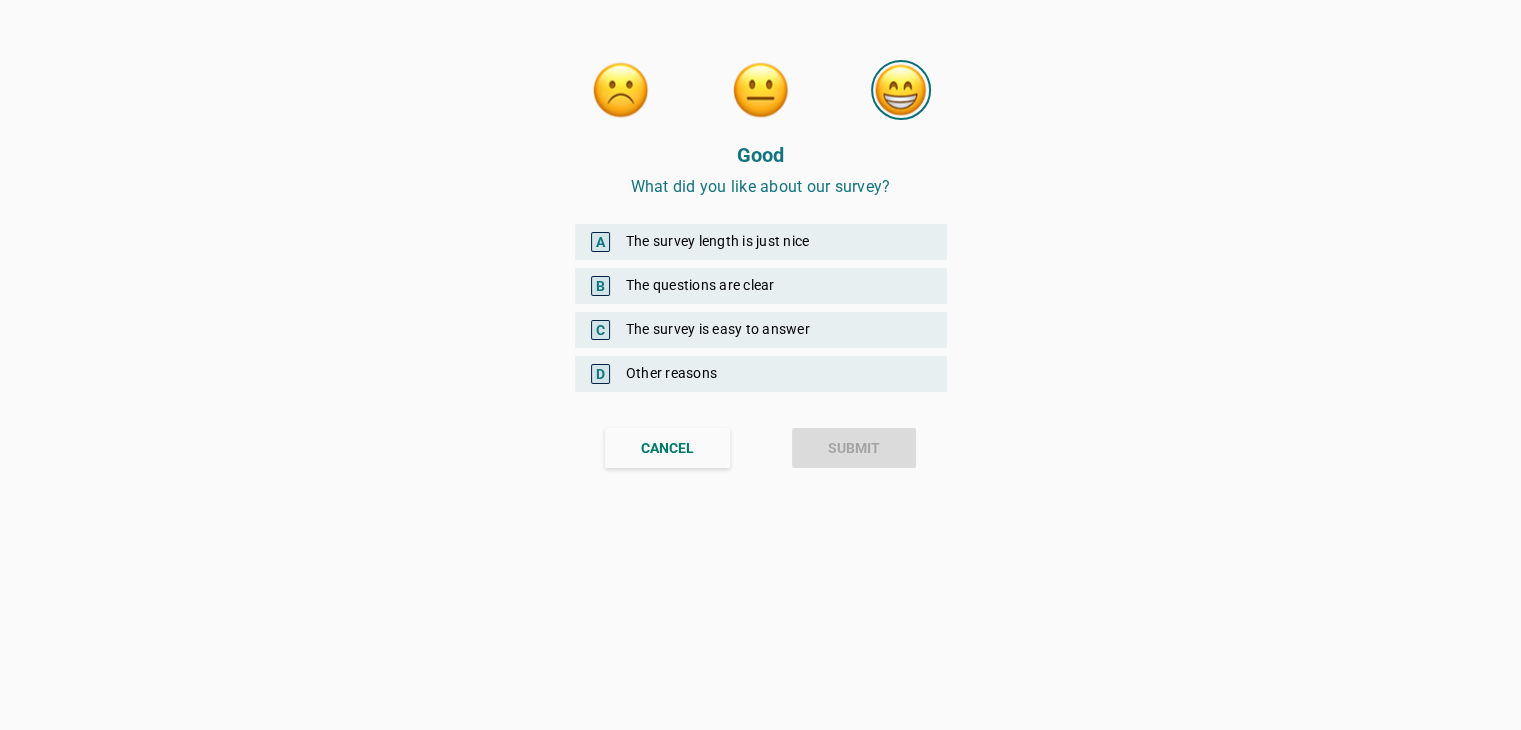 click on "A
The survey length is just nice" at bounding box center (761, 242) 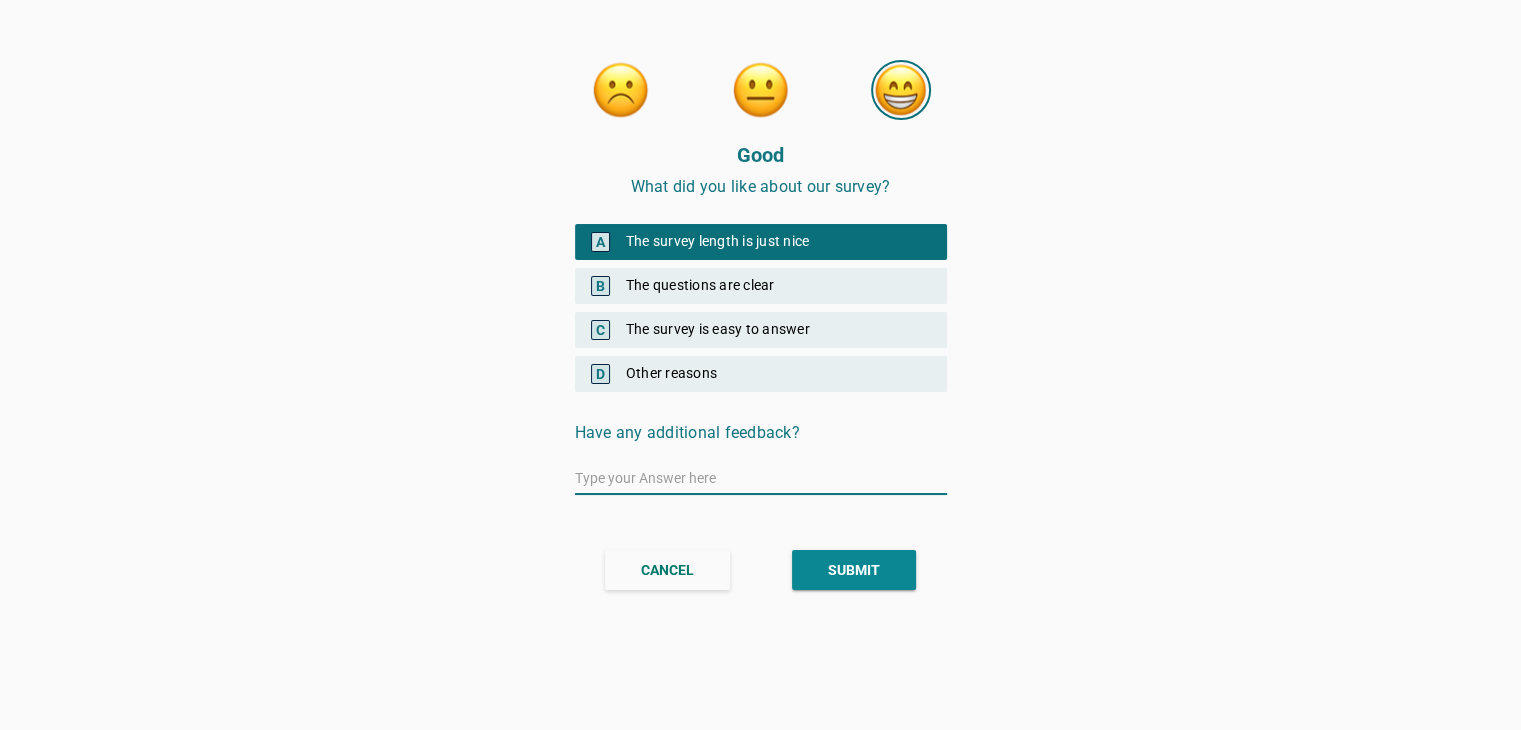 click on "SUBMIT" at bounding box center [854, 570] 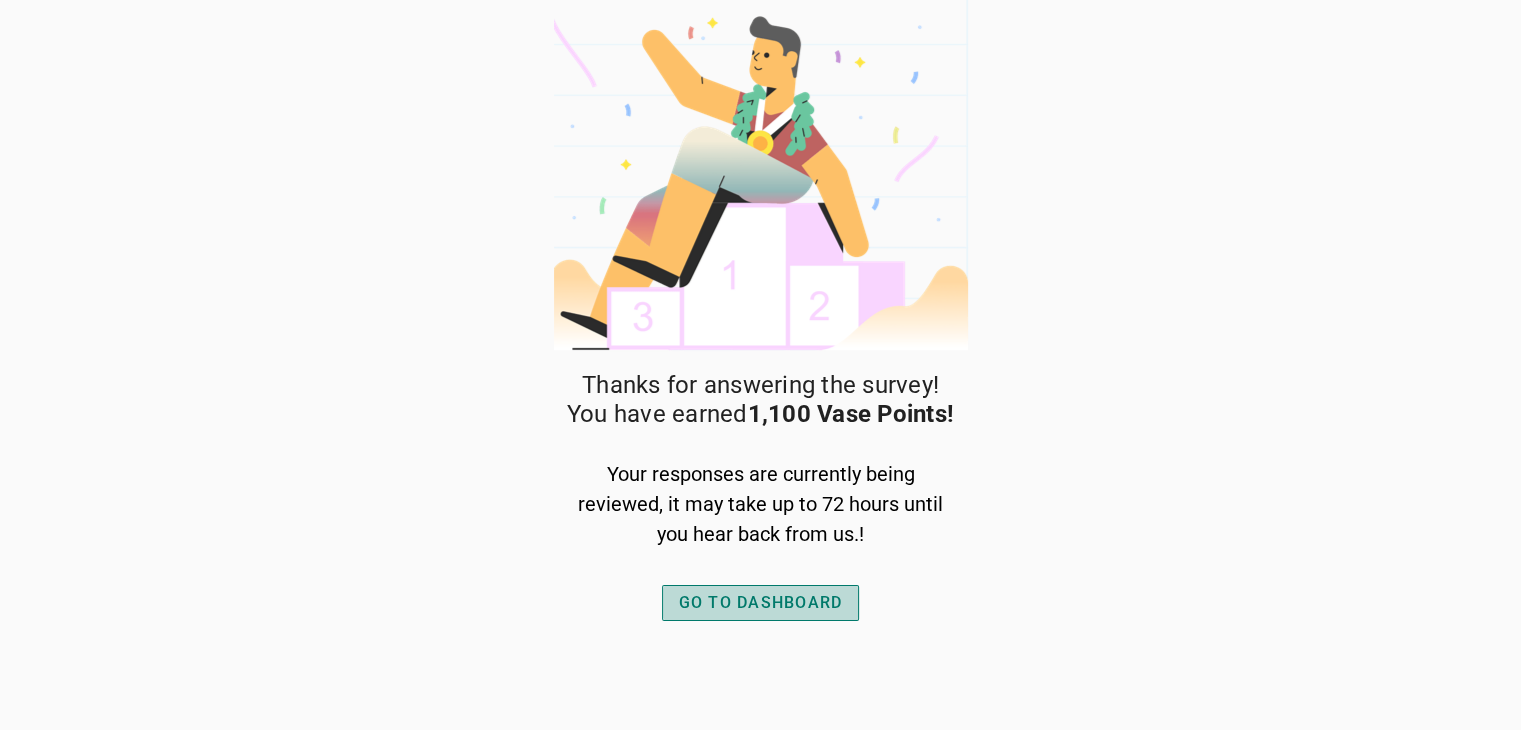 click on "GO TO DASHBOARD" at bounding box center (761, 603) 